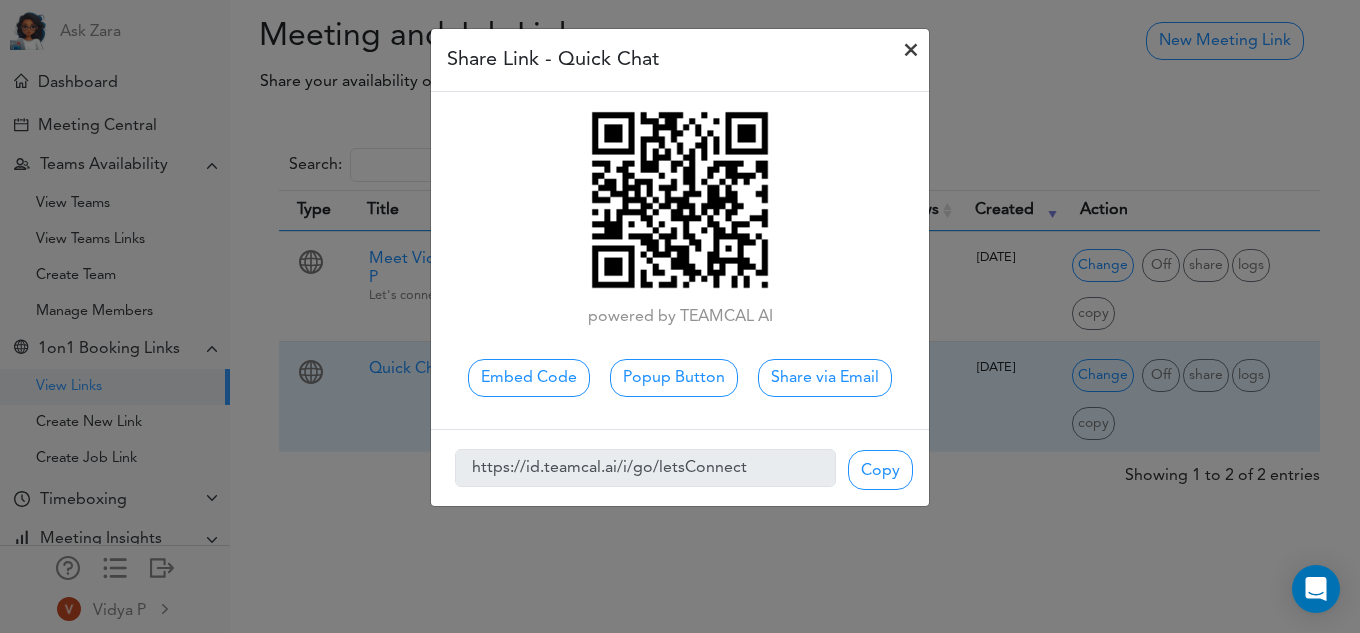 scroll, scrollTop: 0, scrollLeft: 0, axis: both 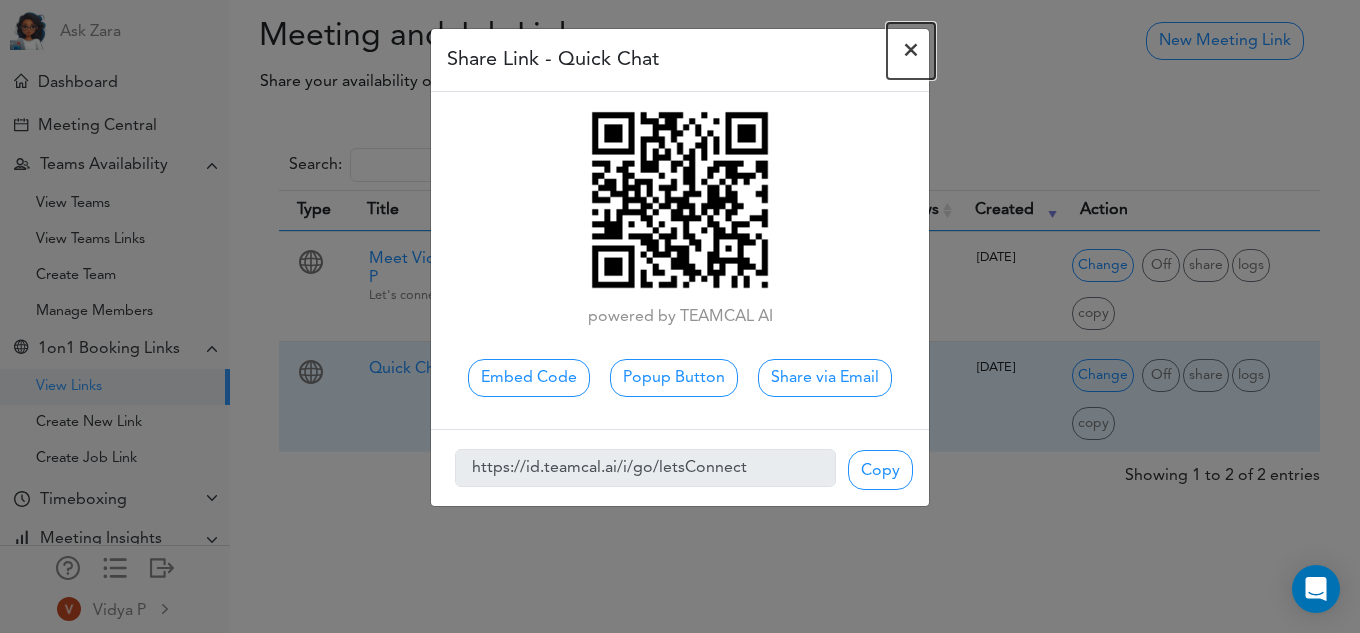 click on "×" at bounding box center (911, 51) 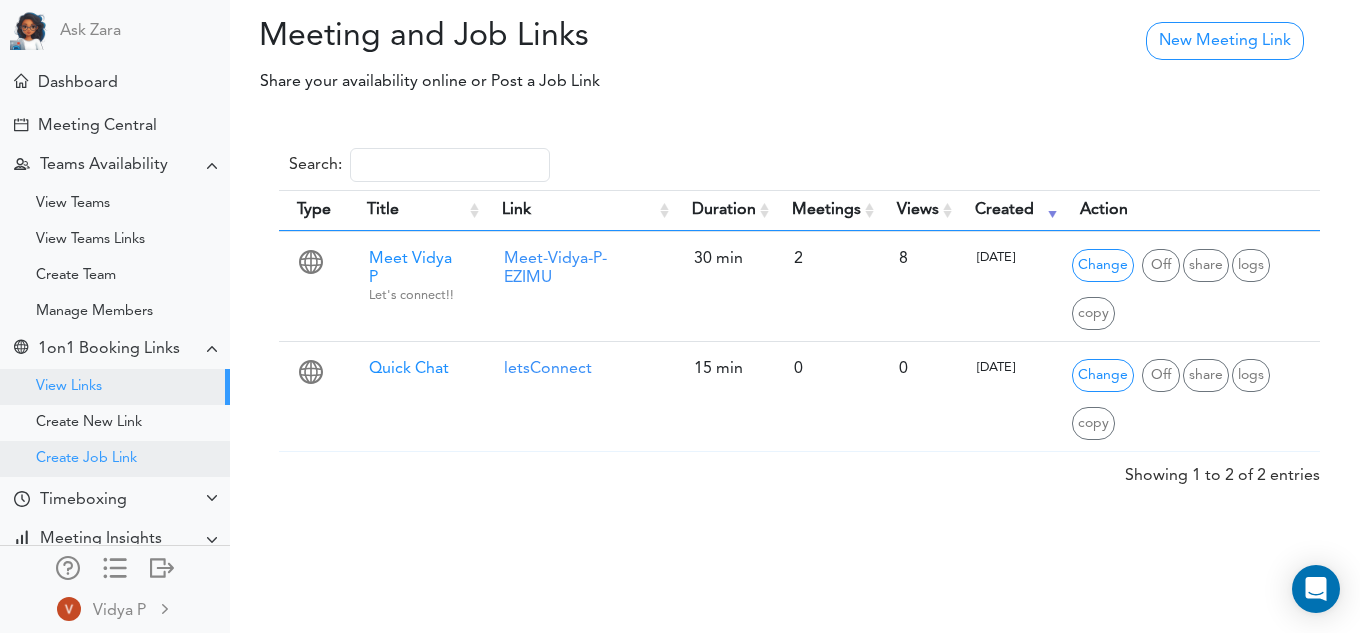 click on "Create Job Link" at bounding box center [86, 459] 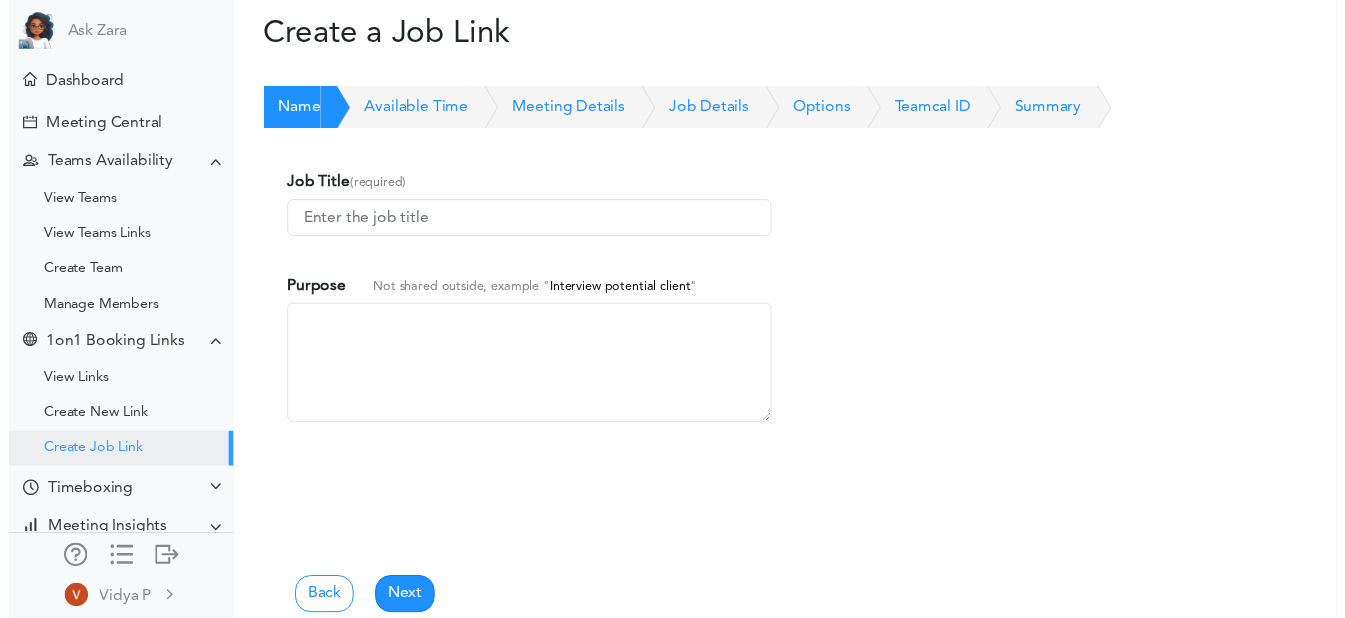 scroll, scrollTop: 0, scrollLeft: 0, axis: both 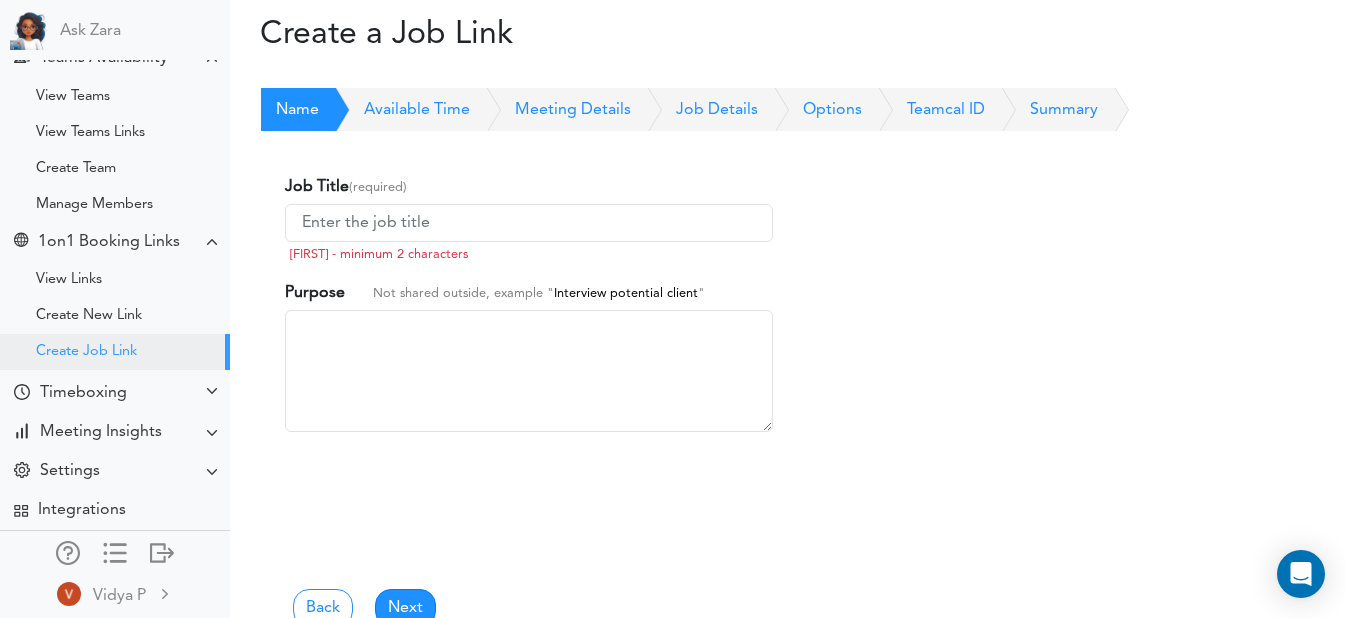 click on "Available Time" at bounding box center (394, 110) 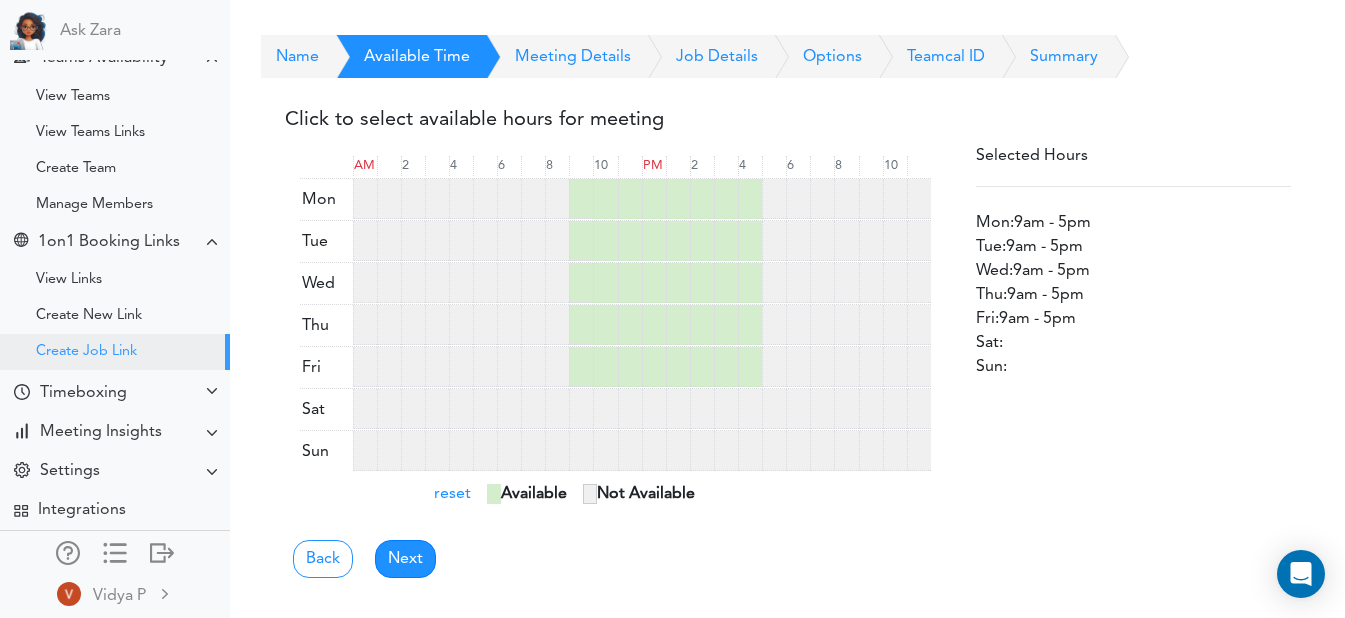 click on "Meeting Details" at bounding box center [550, 57] 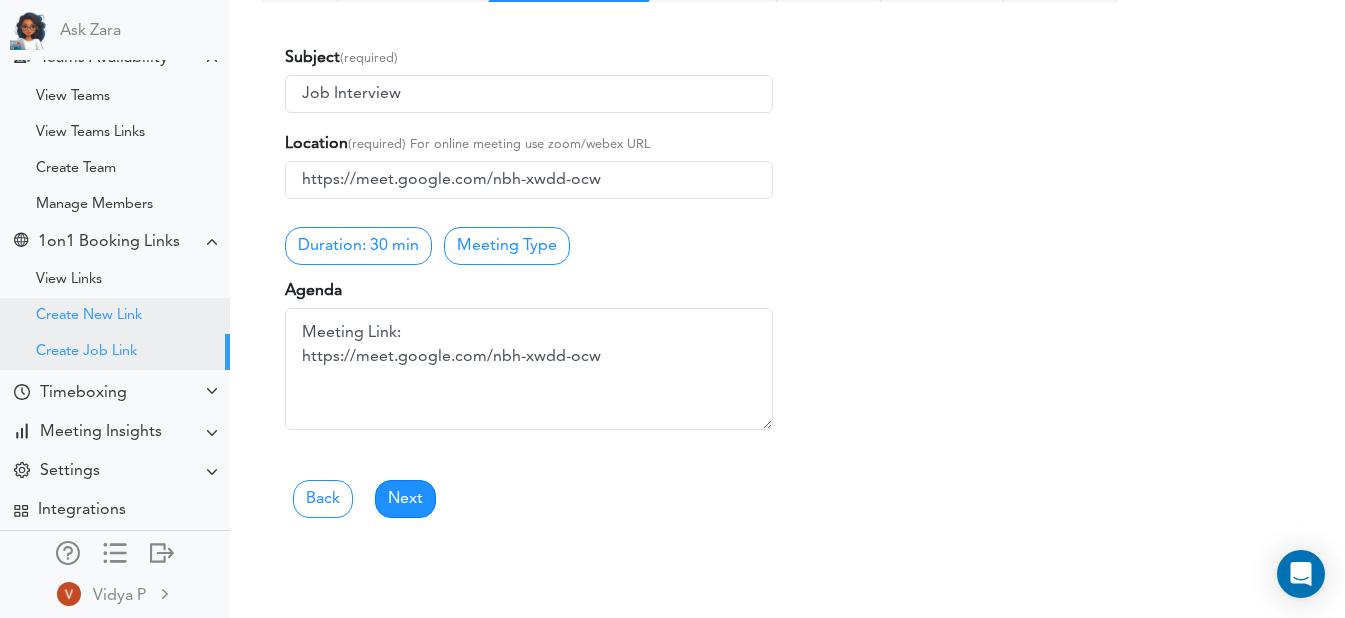 click on "Create New Link" at bounding box center [115, 316] 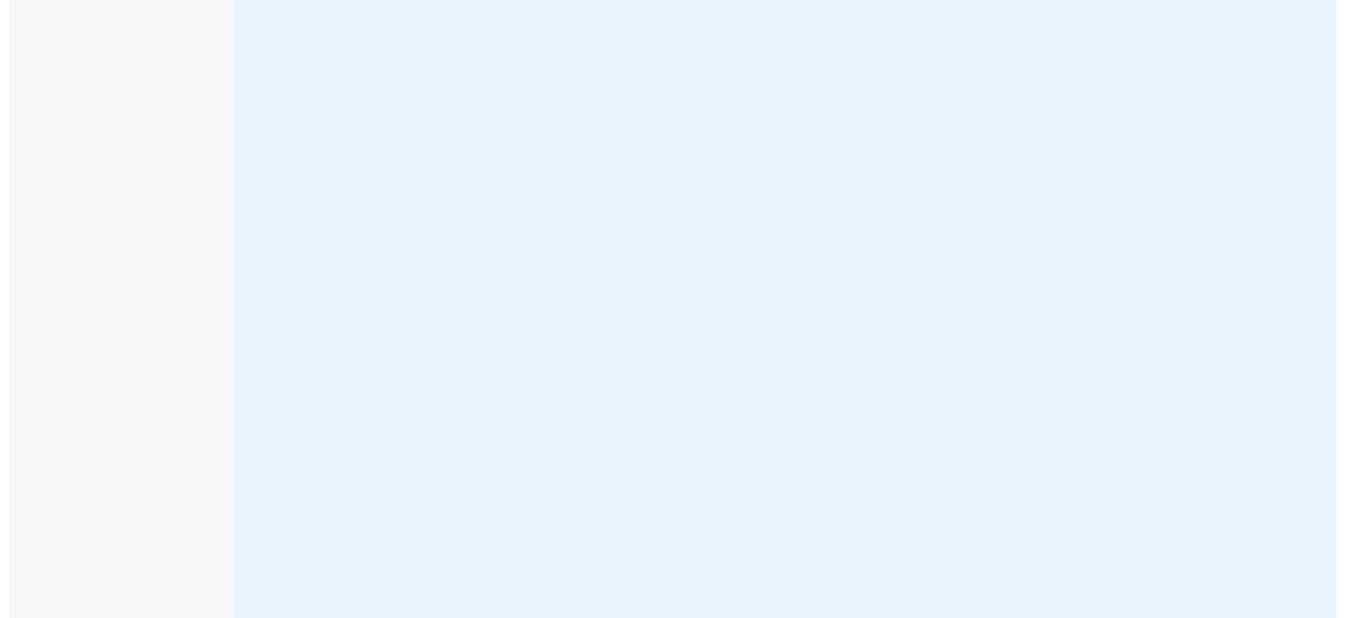 scroll, scrollTop: 0, scrollLeft: 0, axis: both 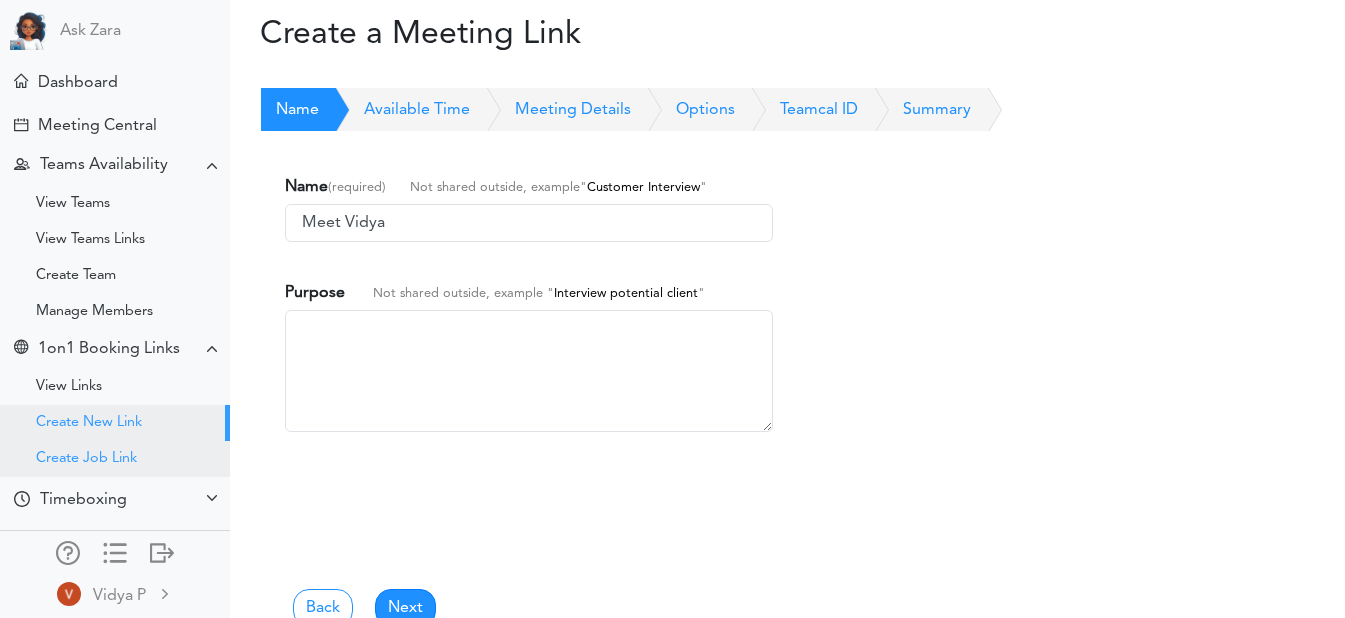 click on "Create Job Link" at bounding box center (86, 459) 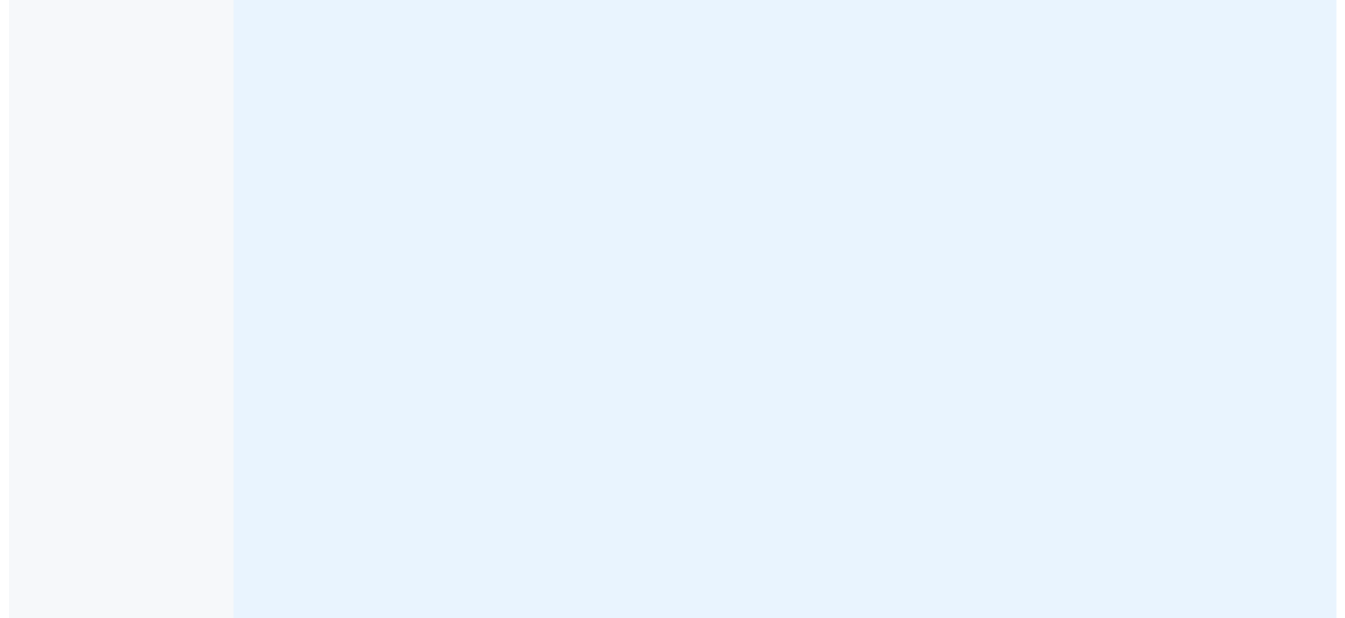 scroll, scrollTop: 0, scrollLeft: 0, axis: both 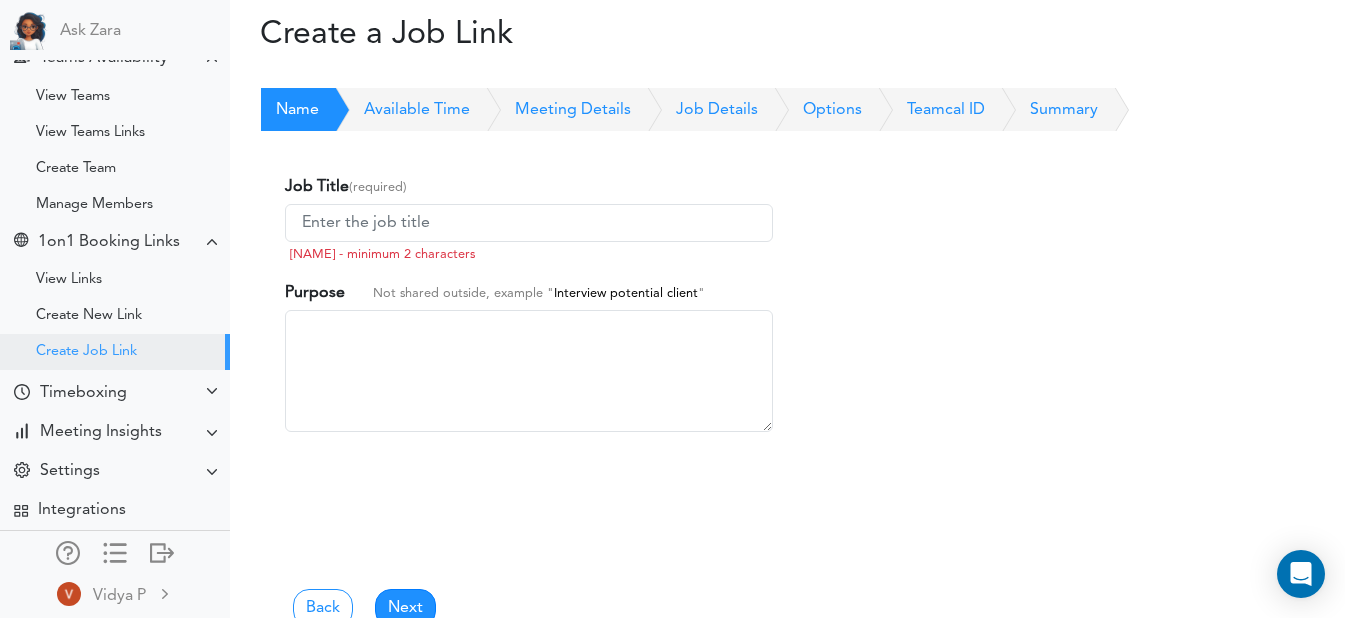 click on "Job Details" at bounding box center [694, 110] 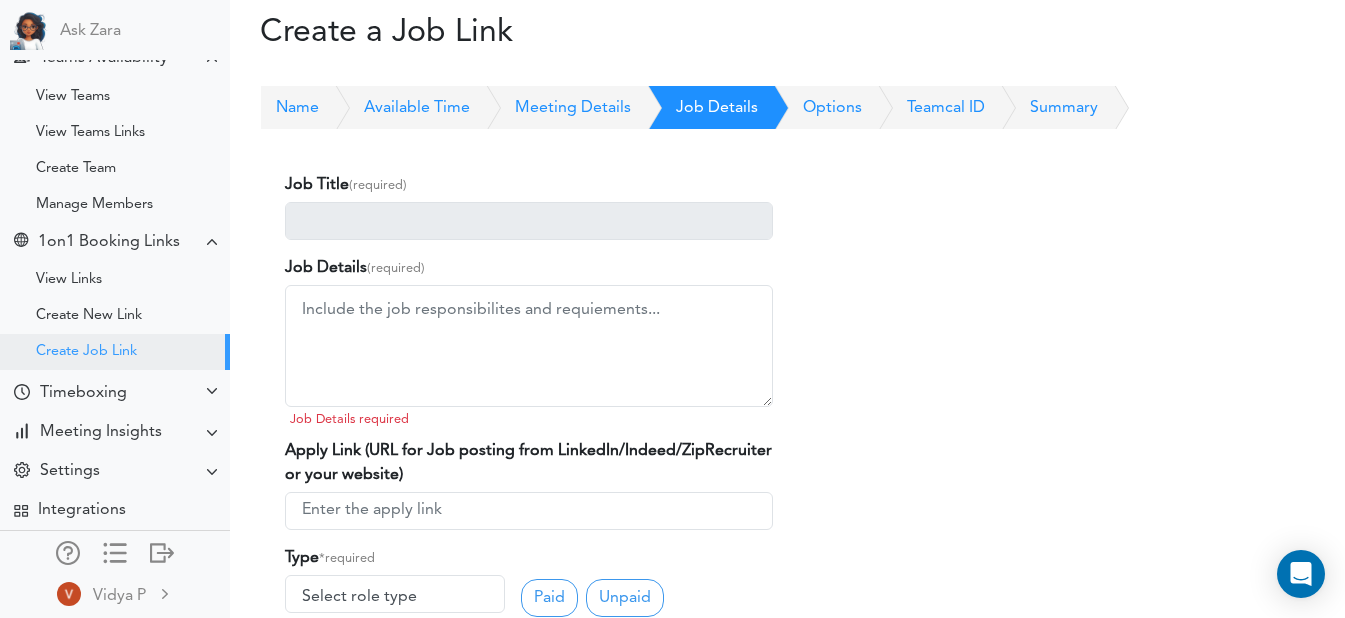 scroll, scrollTop: 0, scrollLeft: 0, axis: both 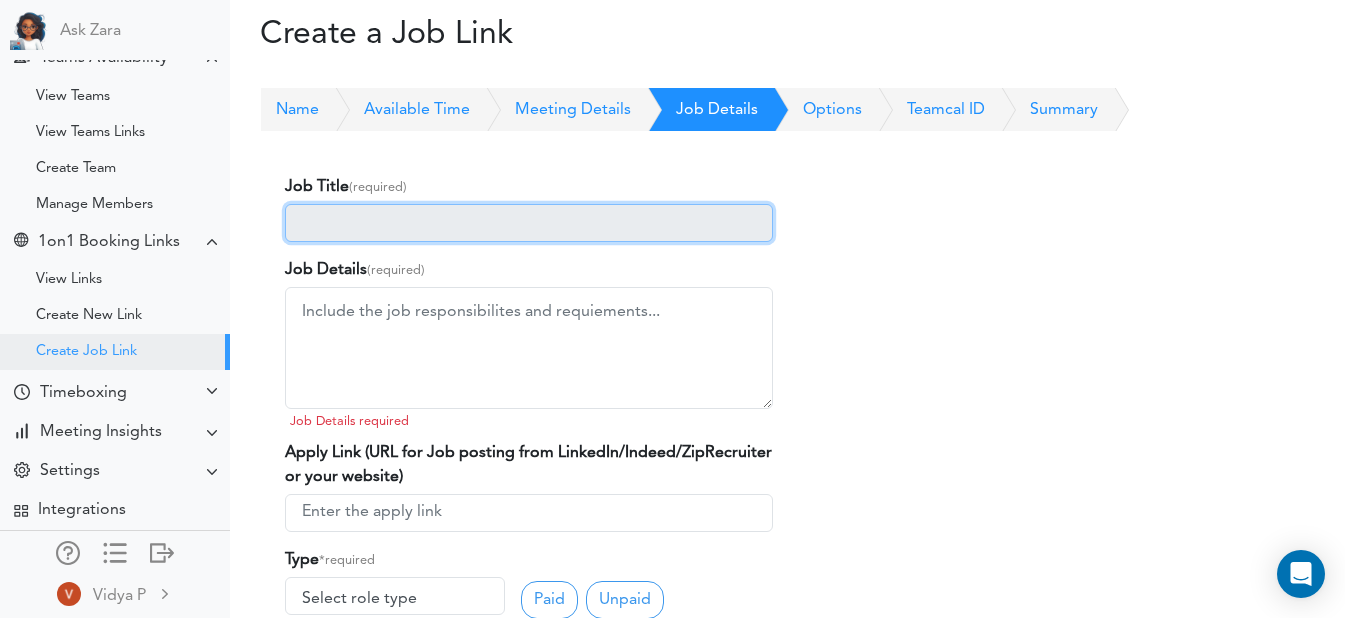 click at bounding box center (529, 223) 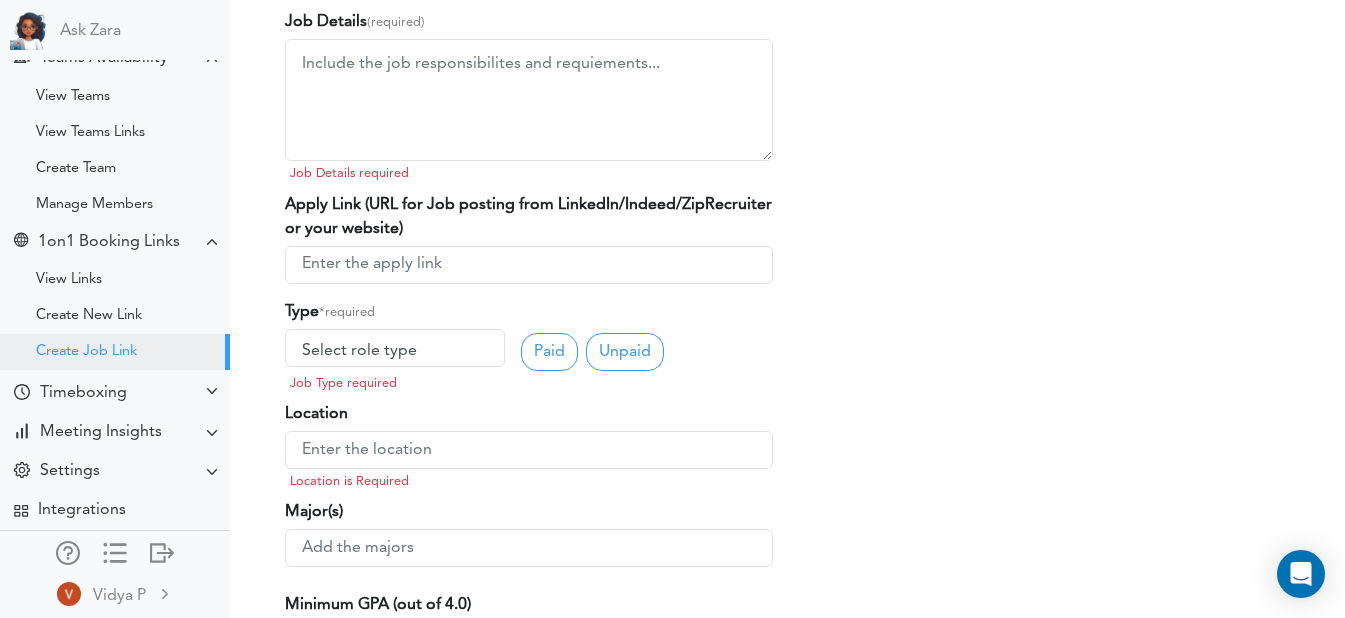 scroll, scrollTop: 0, scrollLeft: 0, axis: both 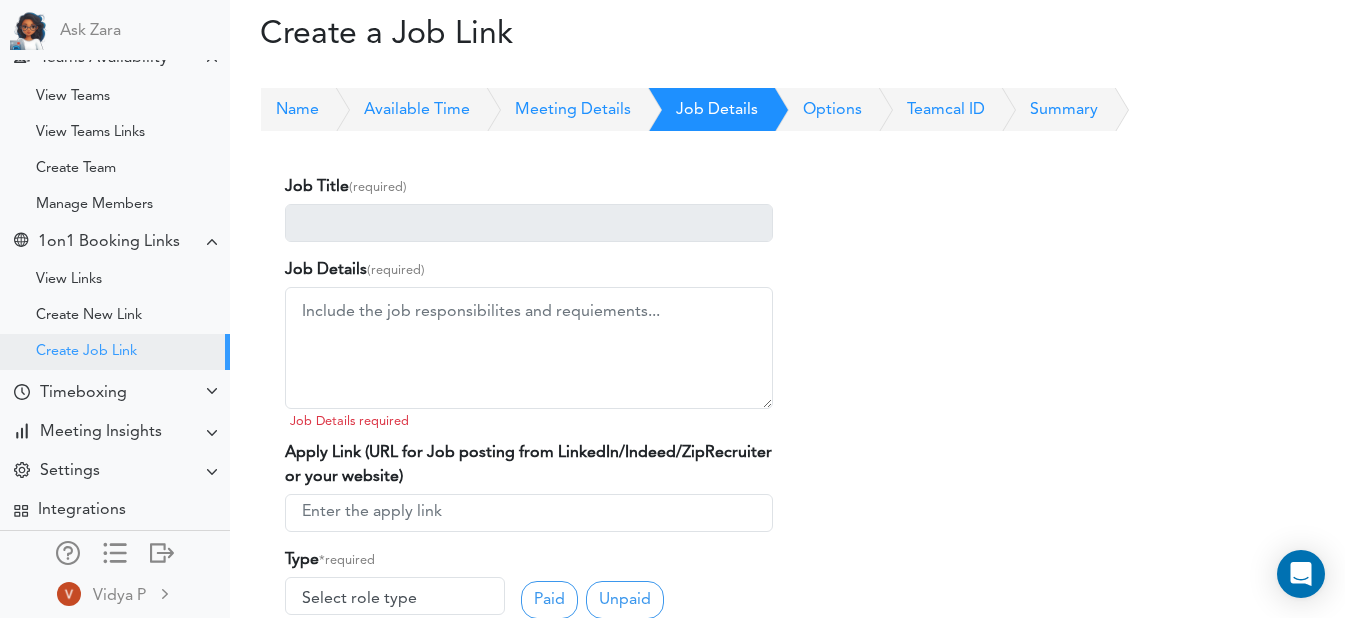 click on "Options" at bounding box center (810, 110) 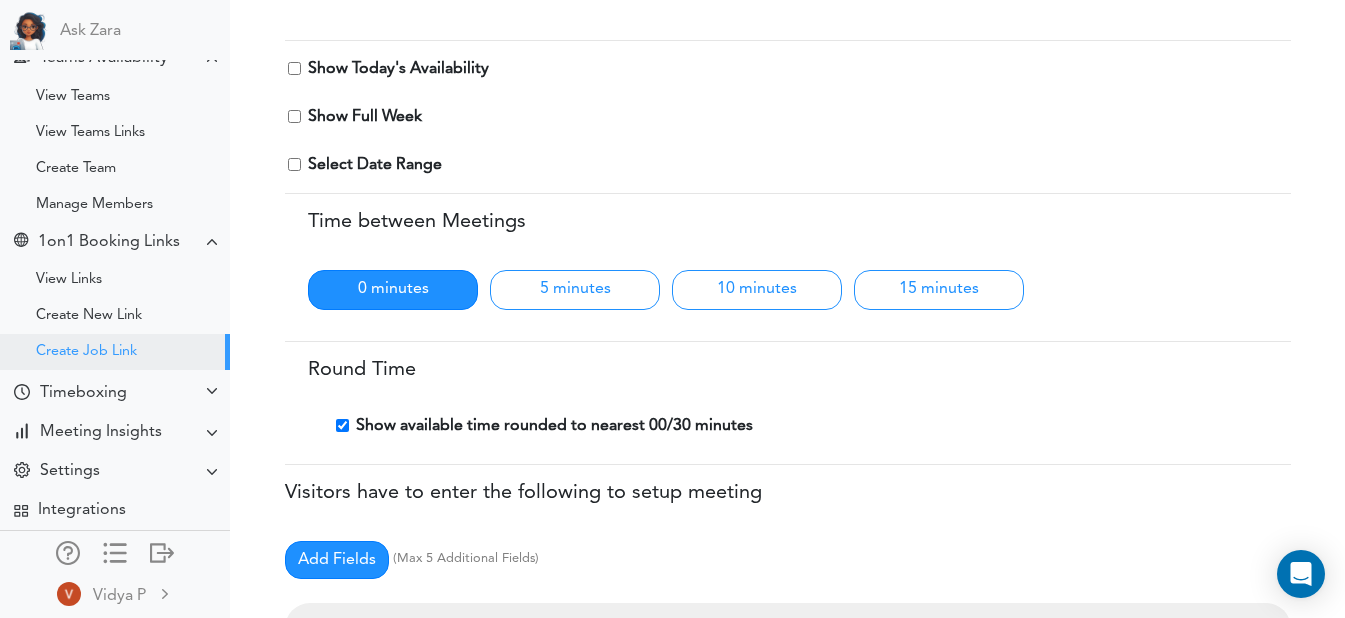 scroll, scrollTop: 0, scrollLeft: 0, axis: both 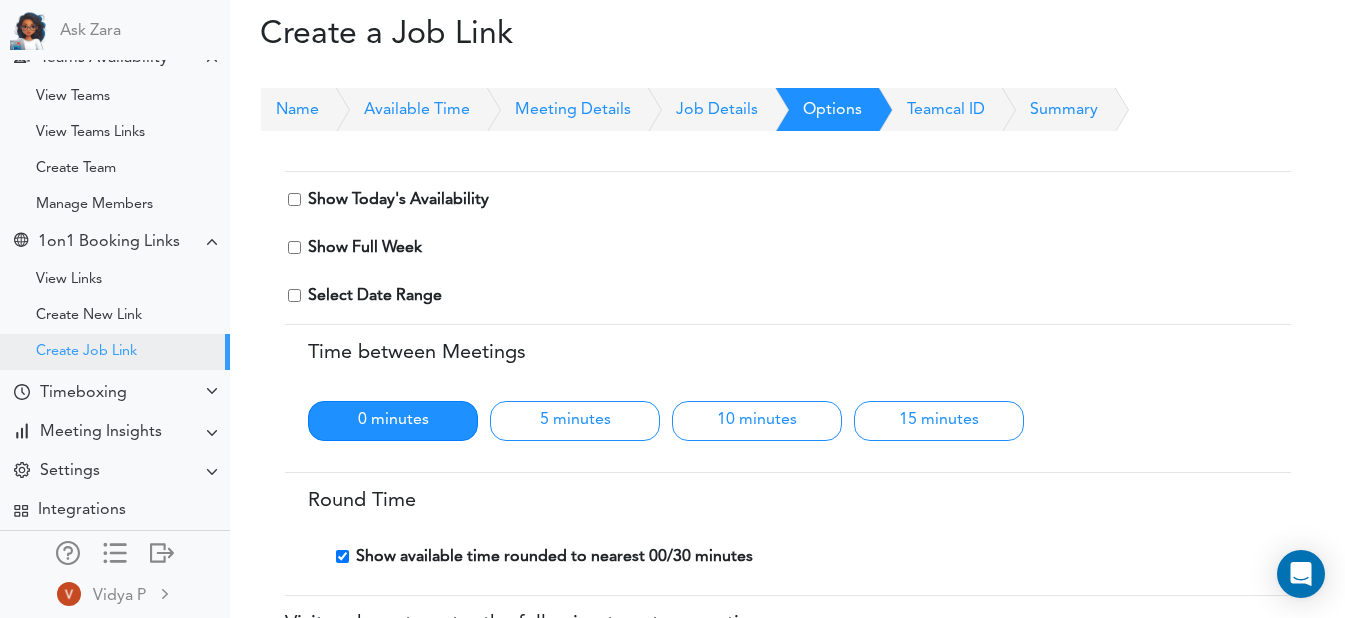 click on "Teamcal ID" at bounding box center (923, 110) 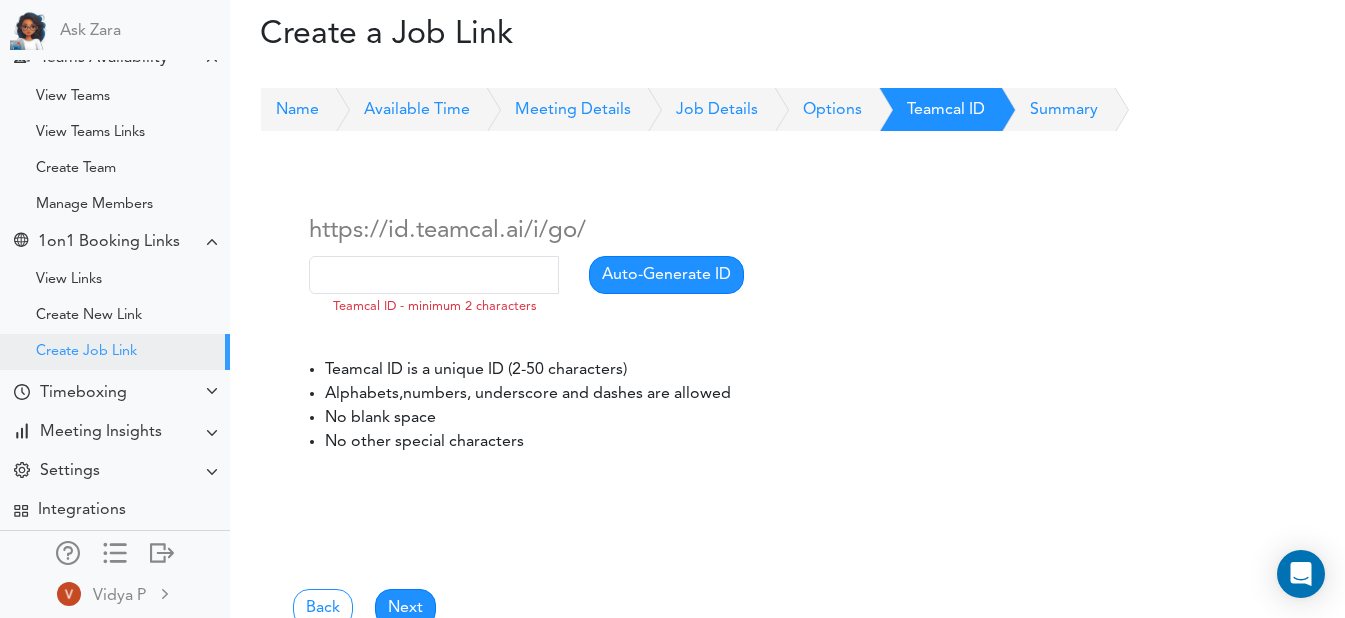 scroll, scrollTop: 129, scrollLeft: 0, axis: vertical 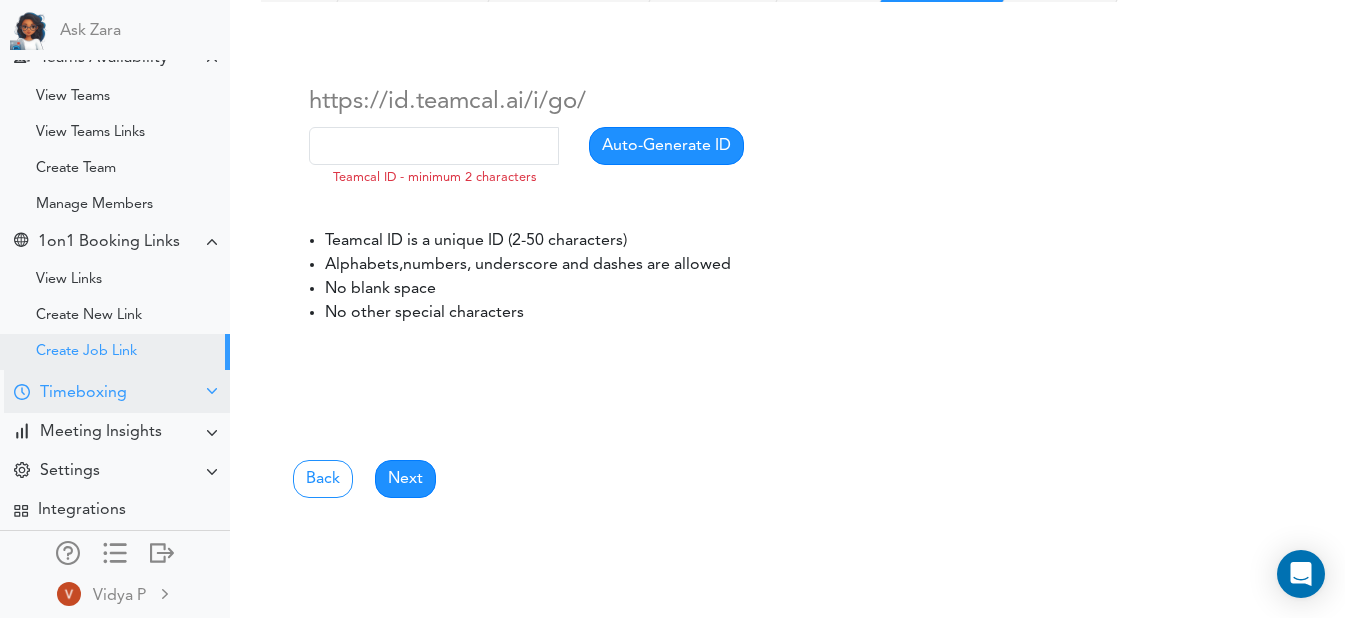 click on "Timeboxing" at bounding box center (83, 393) 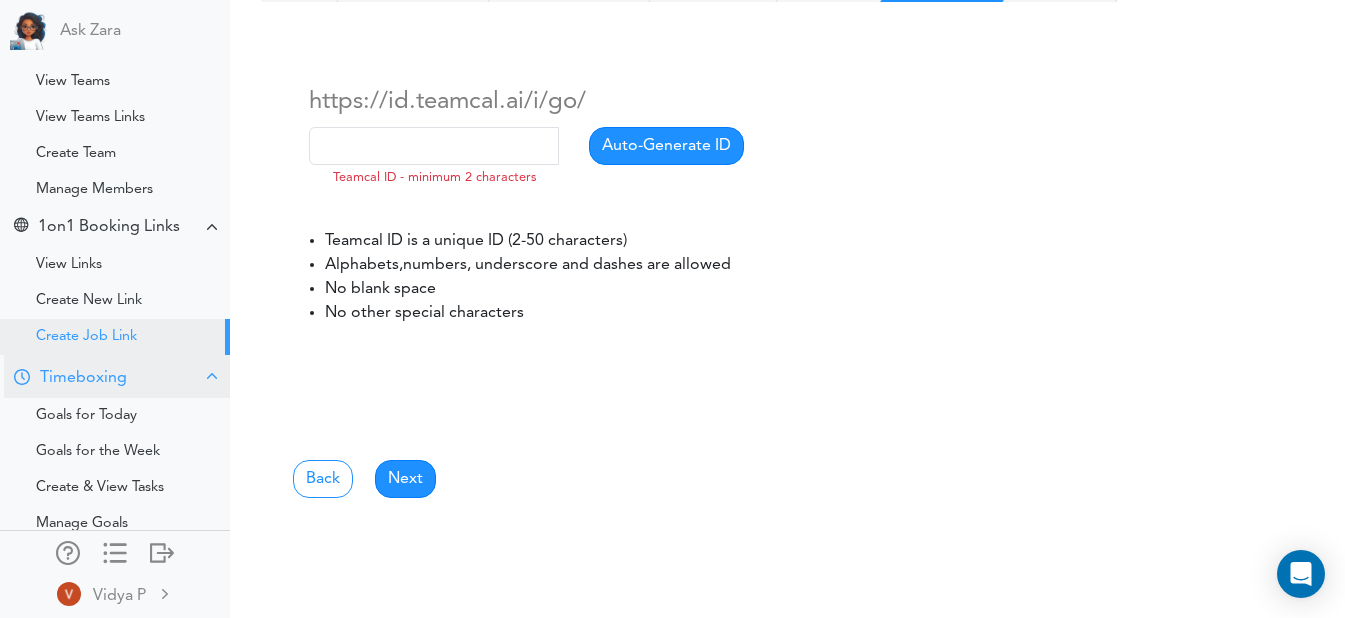 scroll, scrollTop: 0, scrollLeft: 0, axis: both 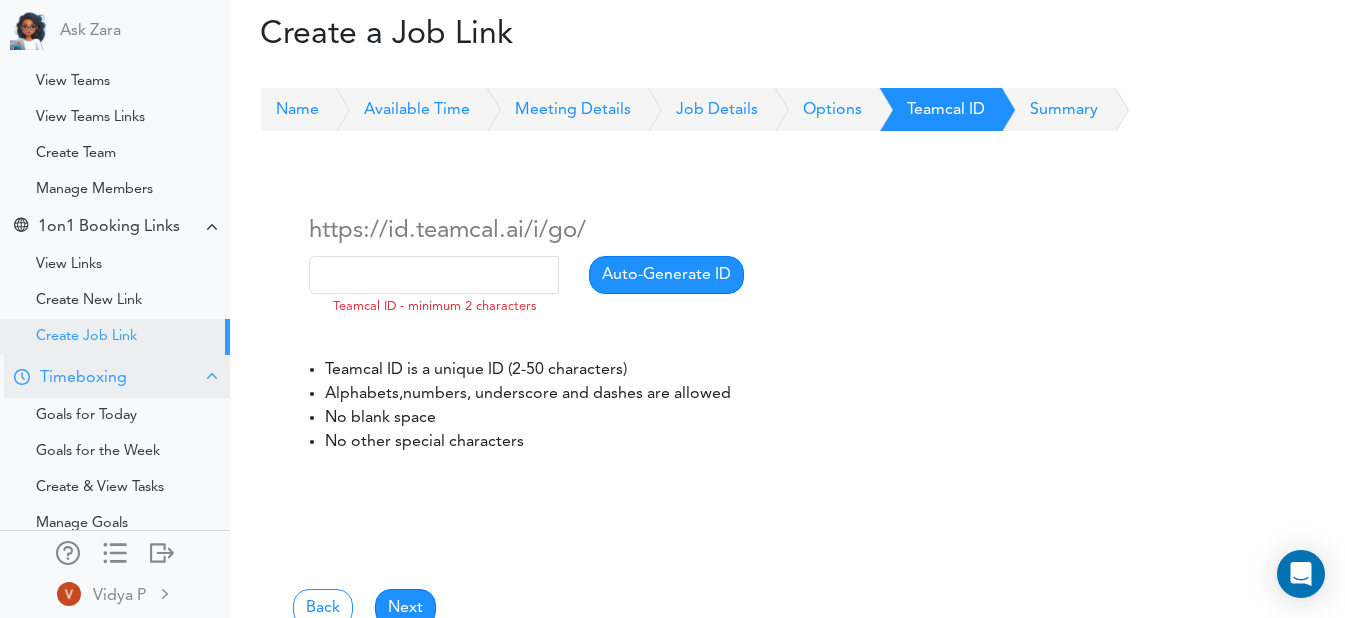 click on "Timeboxing" at bounding box center [117, 376] 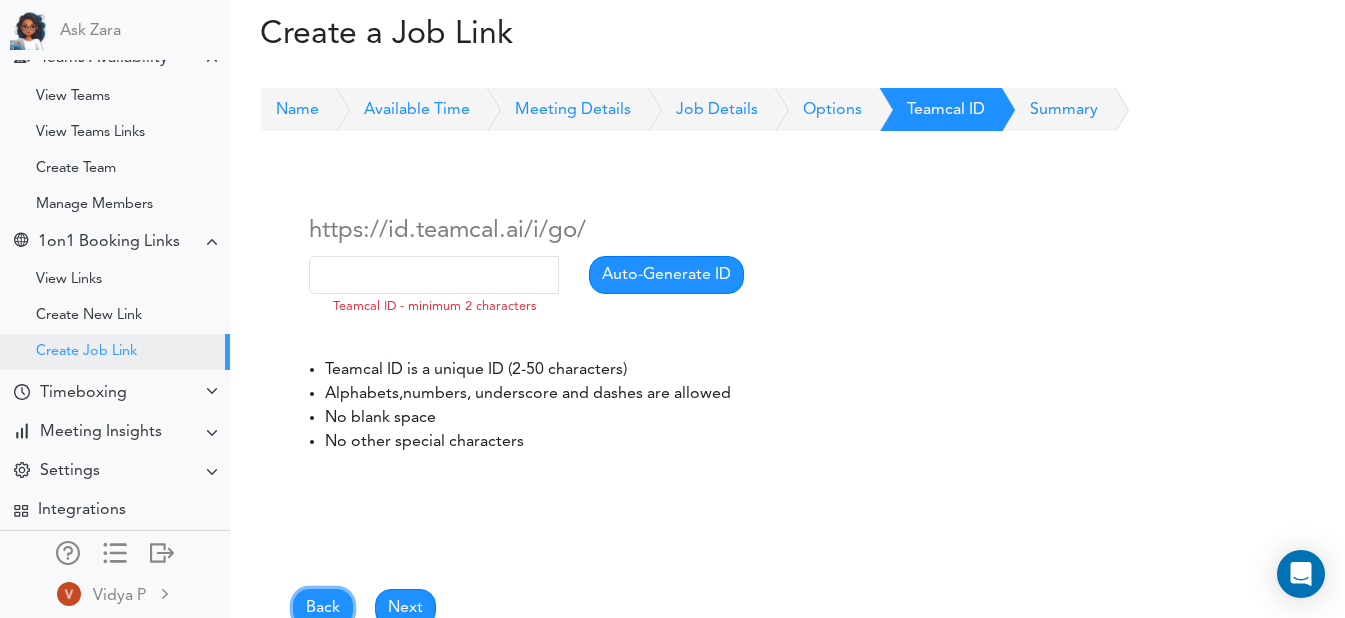 click on "Back" at bounding box center (323, 608) 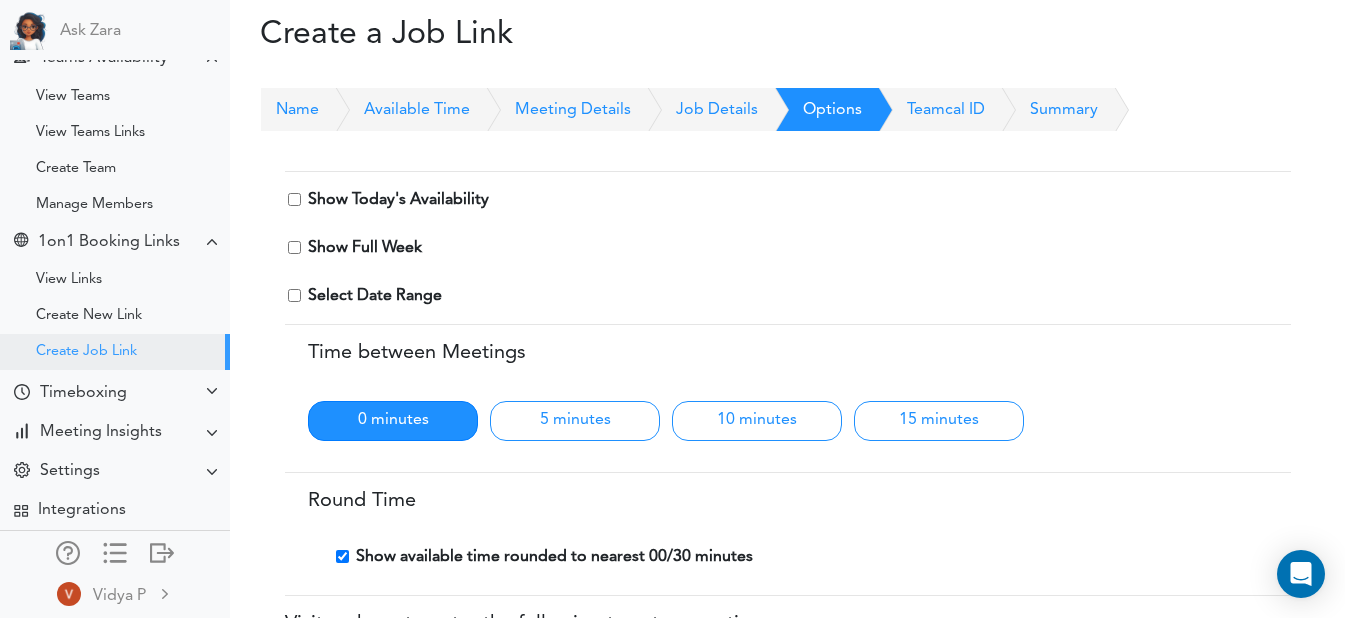 click at bounding box center [788, 595] 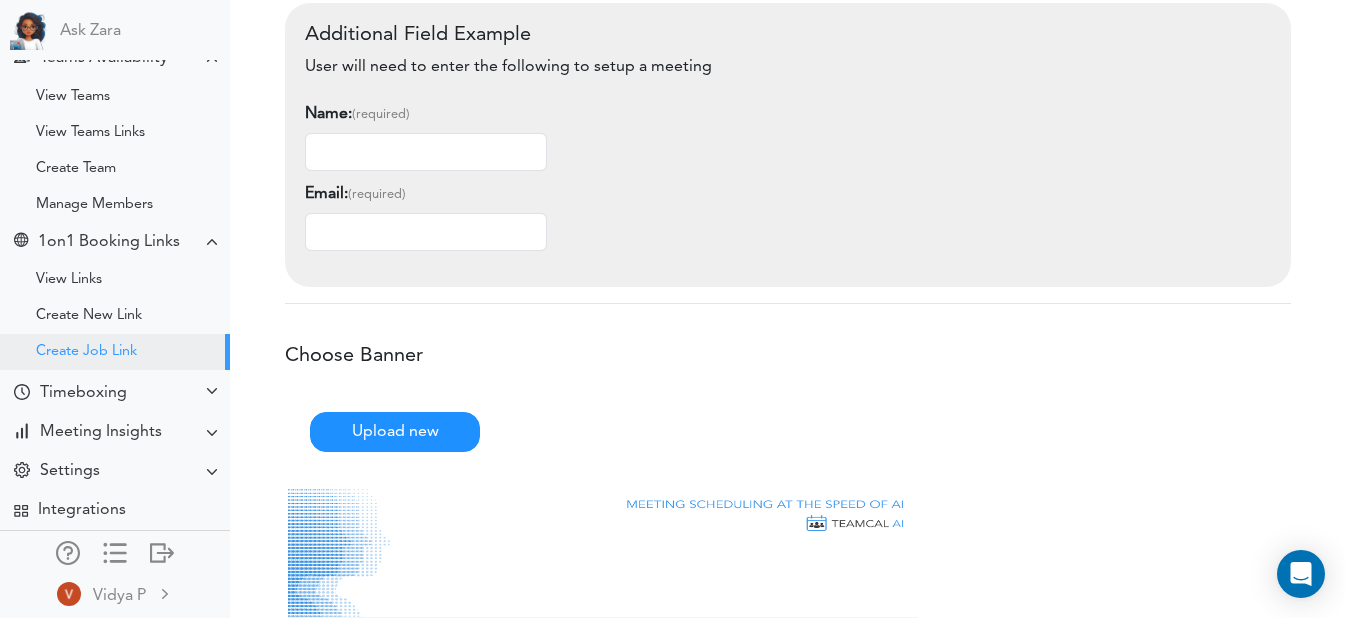 scroll, scrollTop: 1001, scrollLeft: 0, axis: vertical 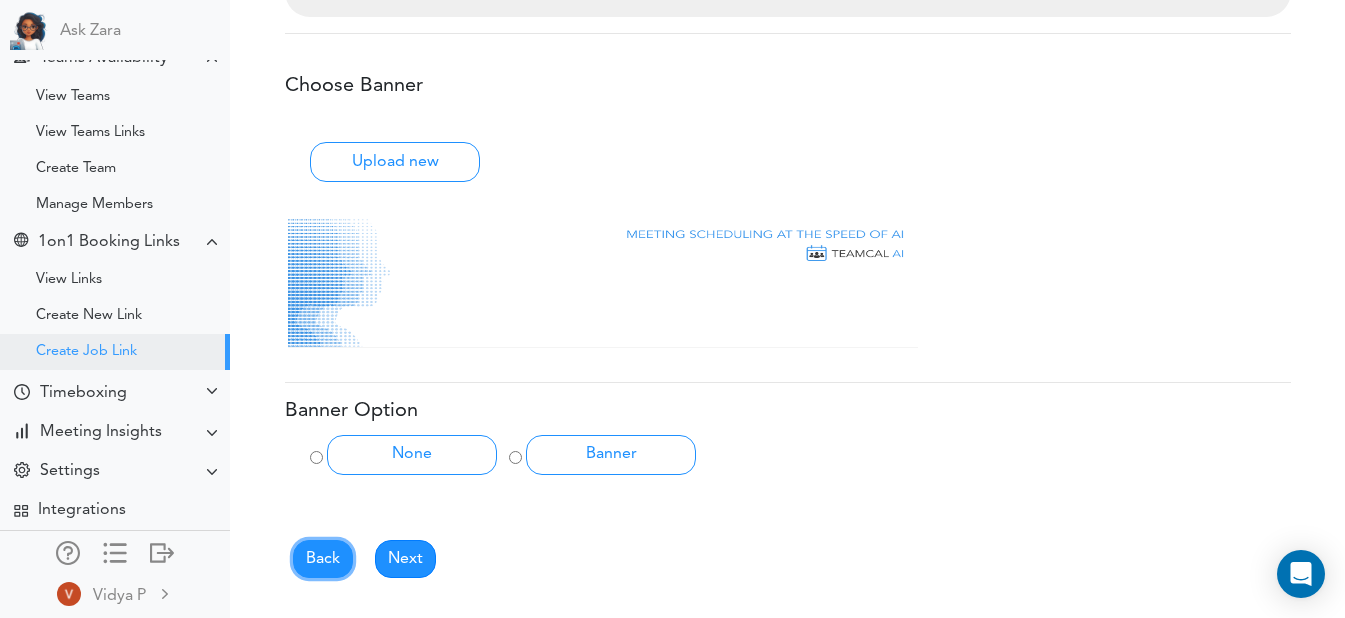 click on "Back" at bounding box center (323, 559) 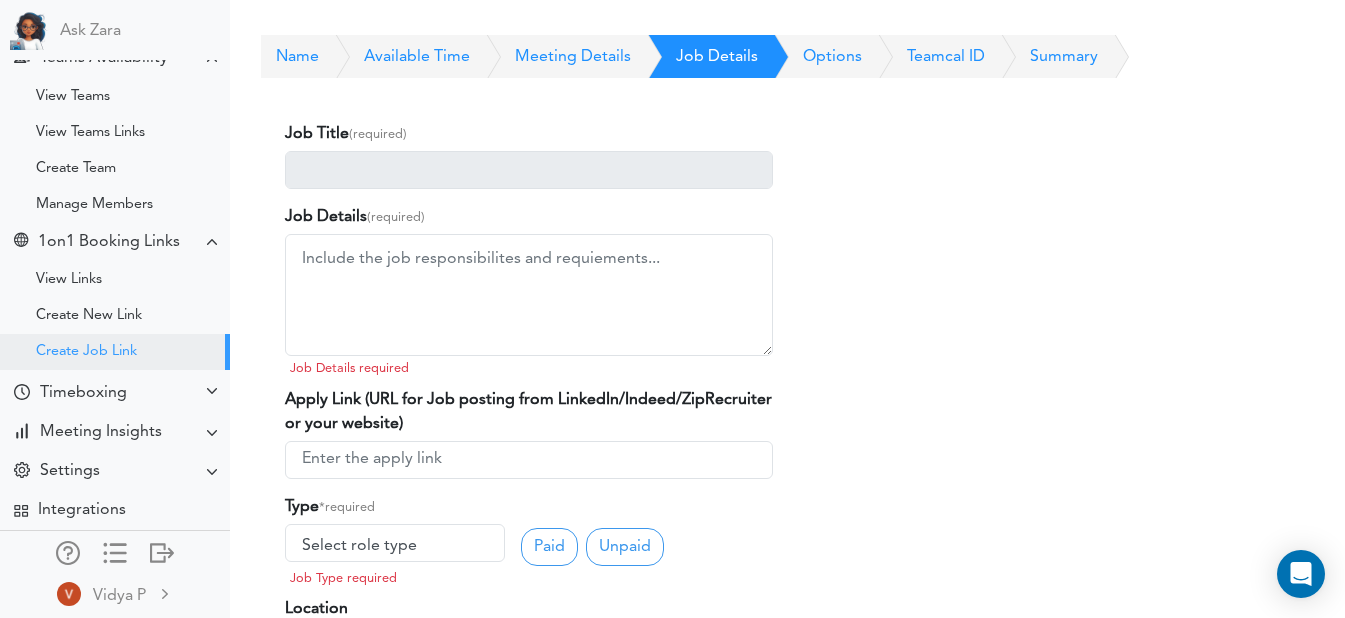 scroll, scrollTop: 0, scrollLeft: 0, axis: both 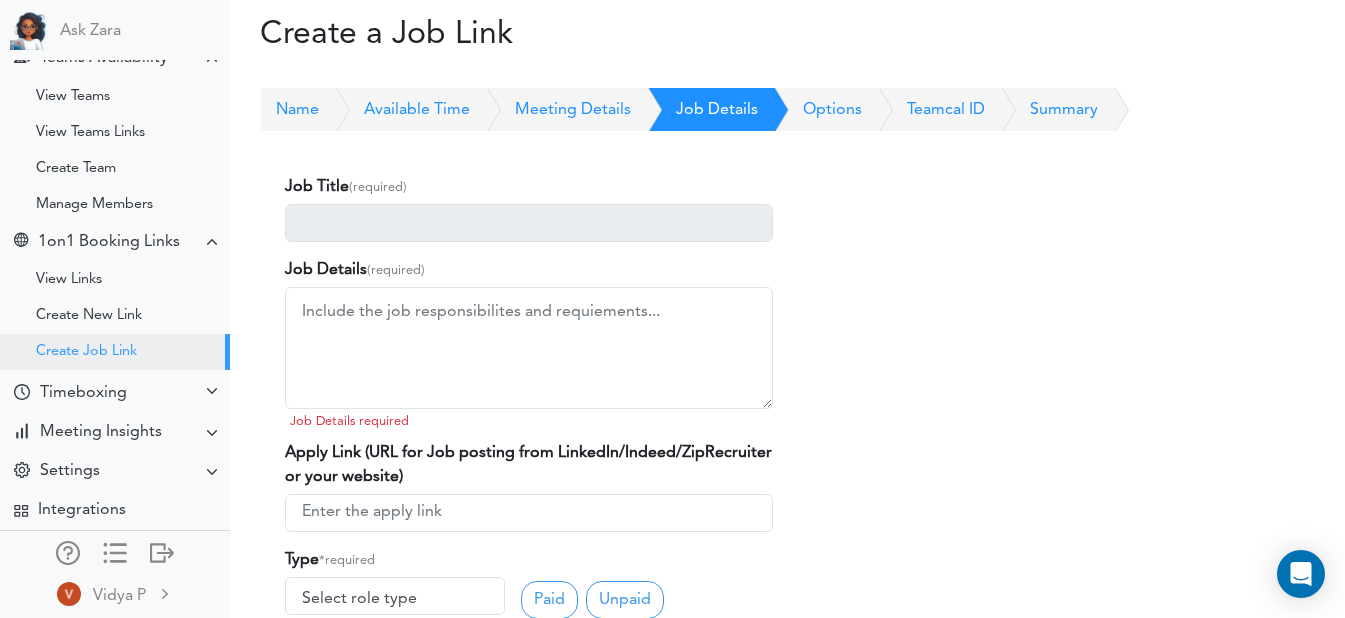 click on "Name" at bounding box center [290, 110] 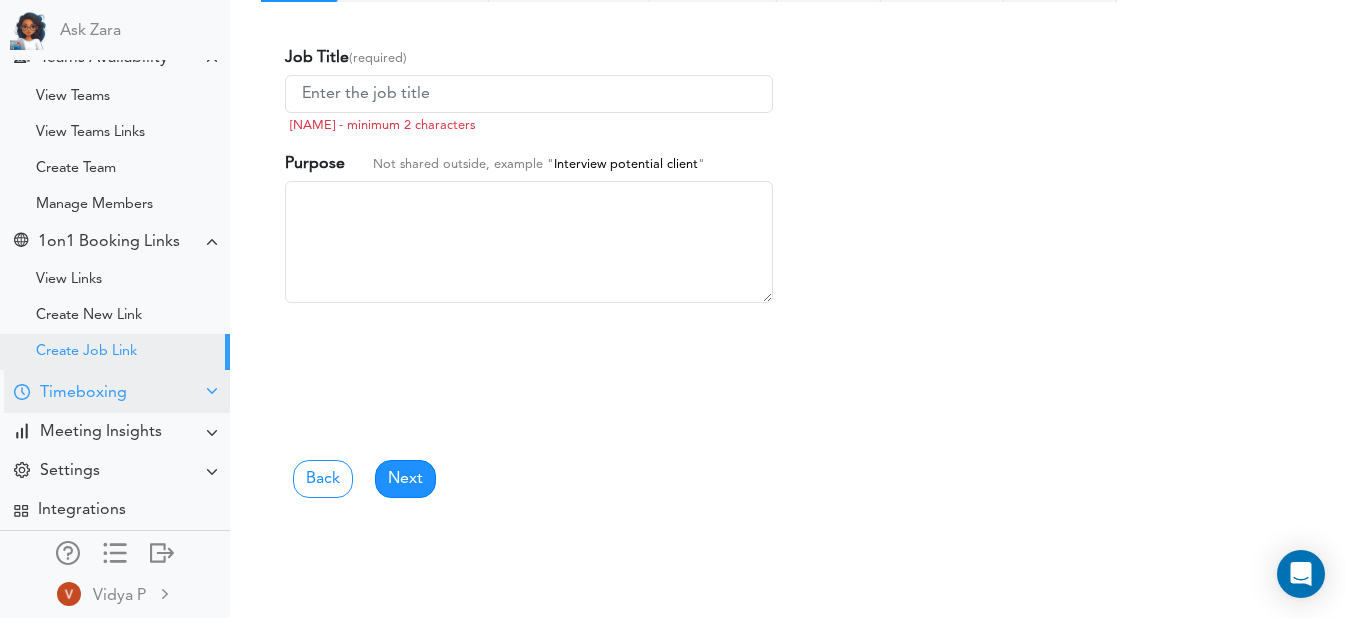 click on "Timeboxing" at bounding box center (117, 391) 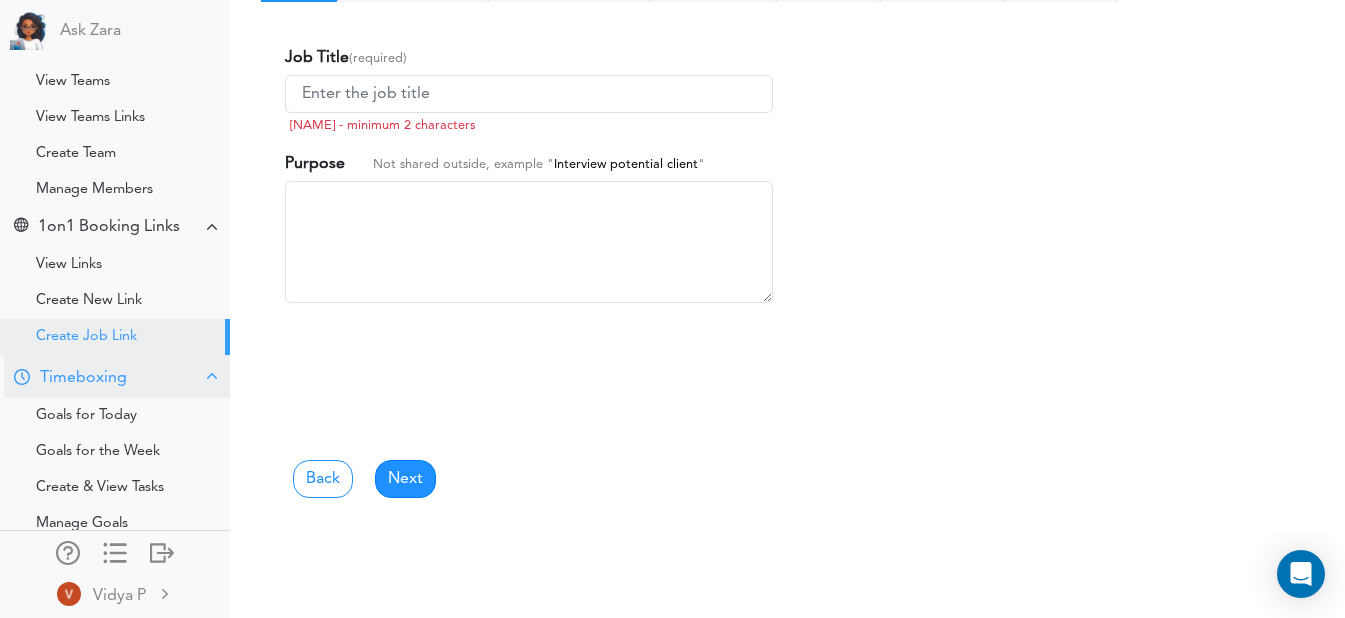 scroll, scrollTop: 0, scrollLeft: 0, axis: both 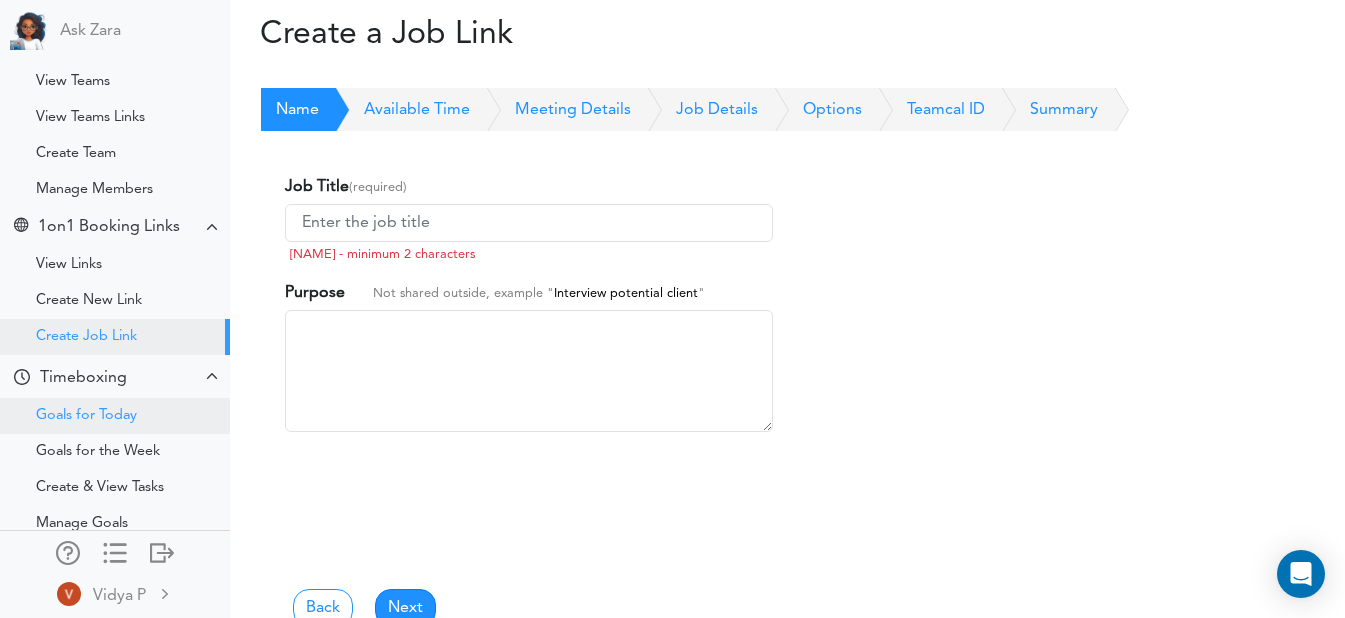 click on "Goals for Today" at bounding box center (86, 416) 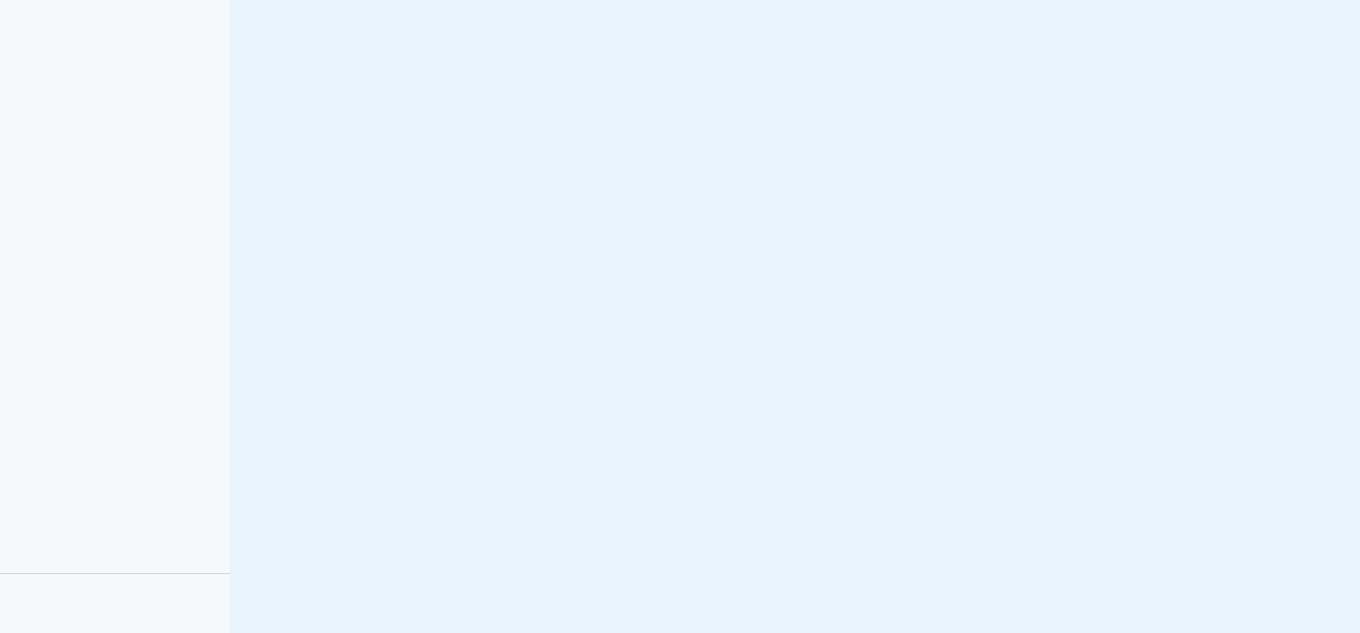scroll, scrollTop: 0, scrollLeft: 0, axis: both 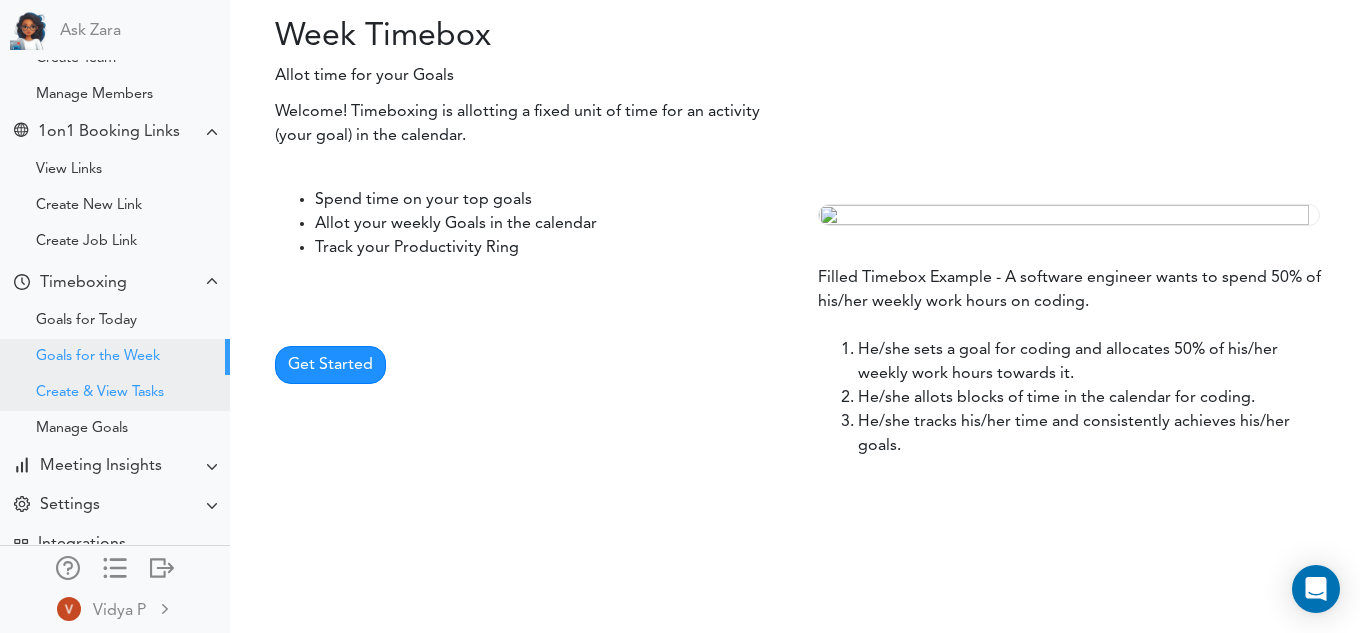 click on "Create & View Tasks" at bounding box center [115, 393] 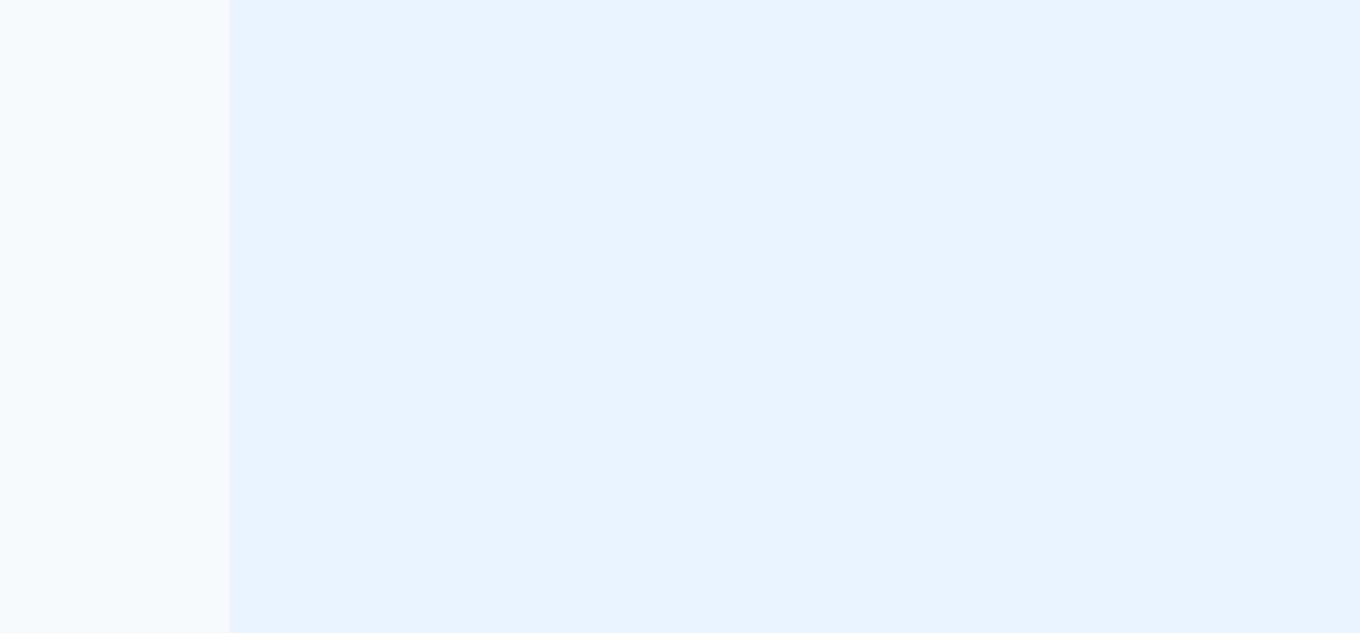 scroll, scrollTop: 0, scrollLeft: 0, axis: both 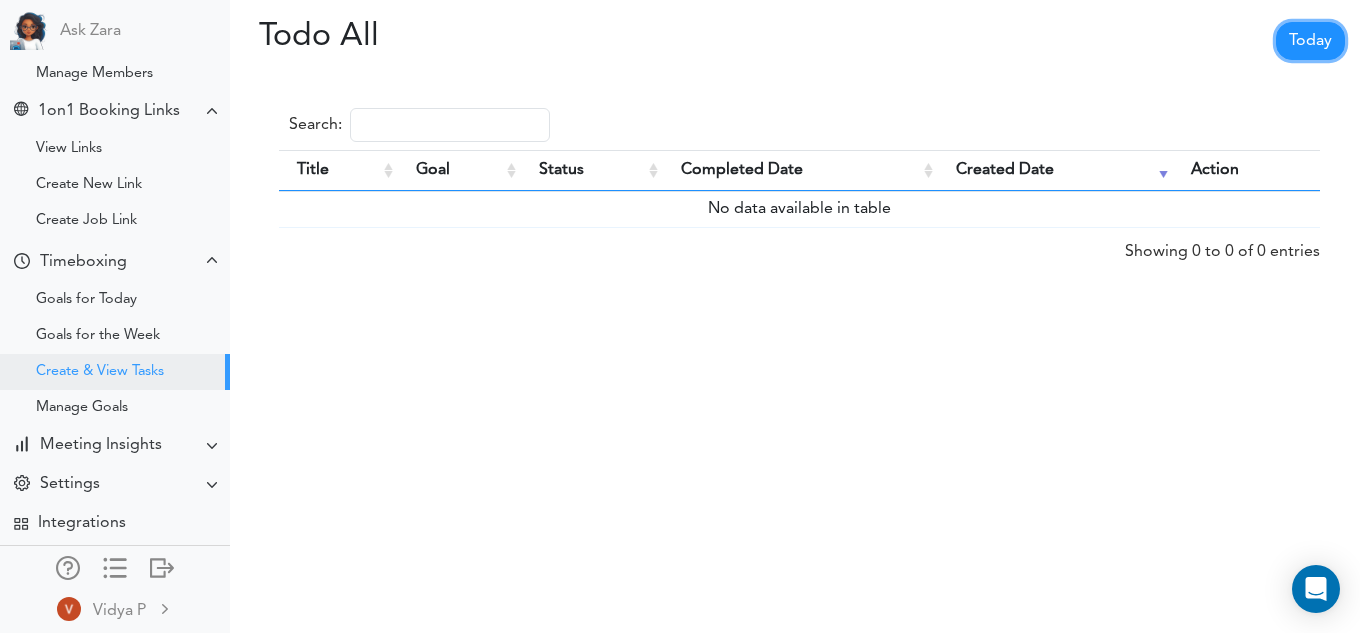 click on "Today" at bounding box center (1310, 41) 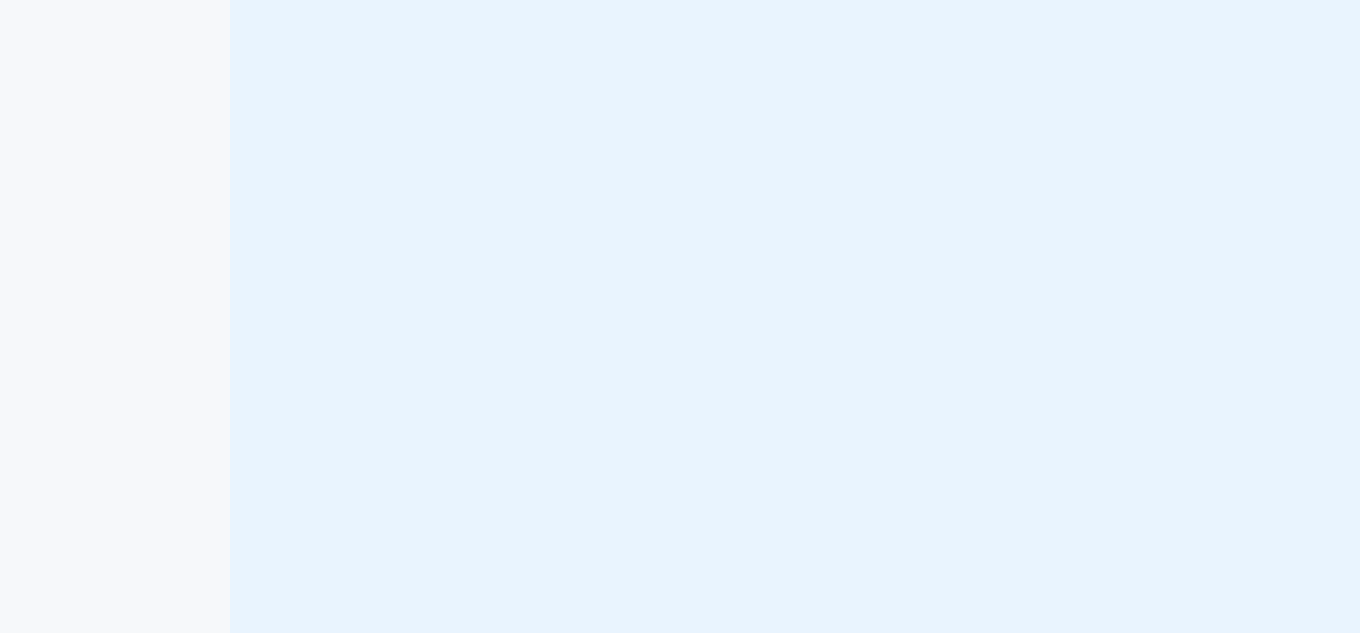 scroll, scrollTop: 0, scrollLeft: 0, axis: both 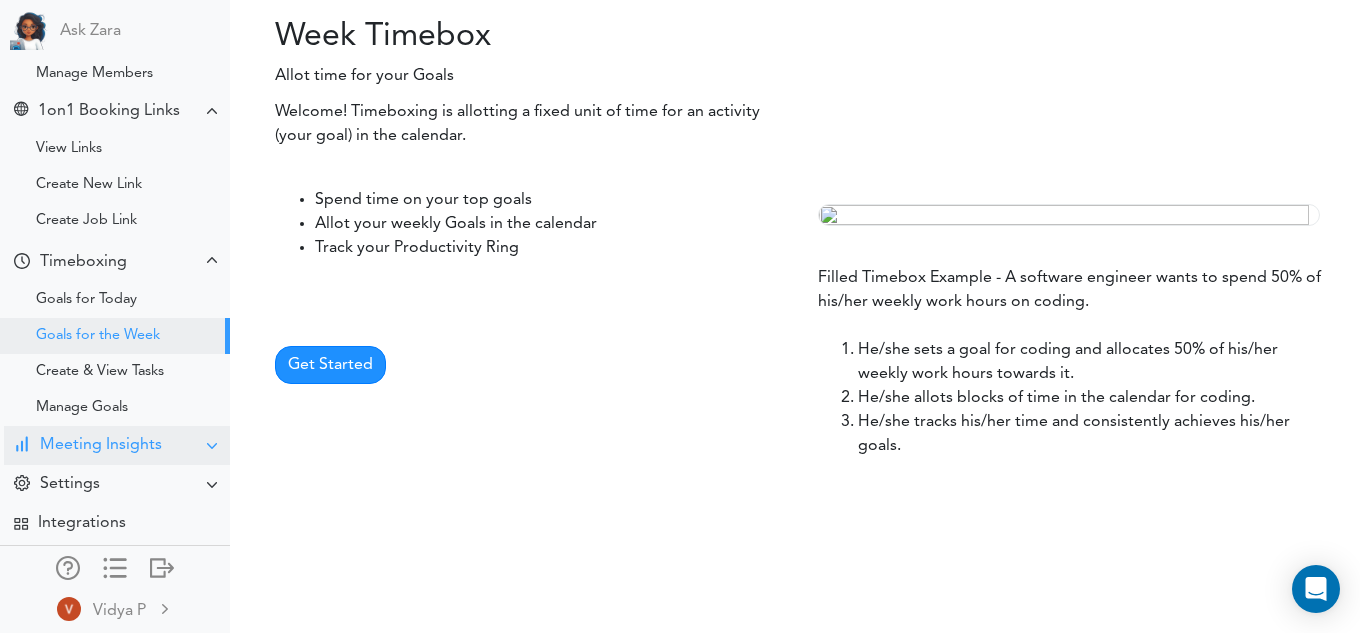 click on "Meeting Insights" at bounding box center [117, 445] 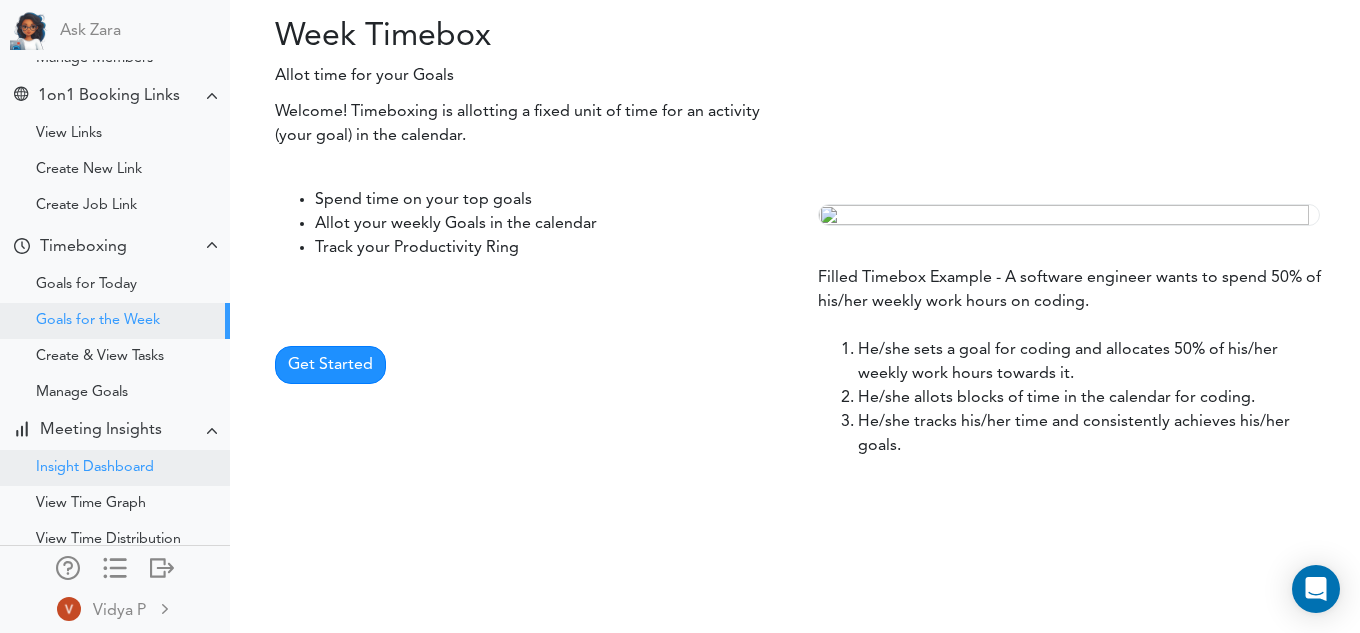 click on "Insight Dashboard" at bounding box center (95, 468) 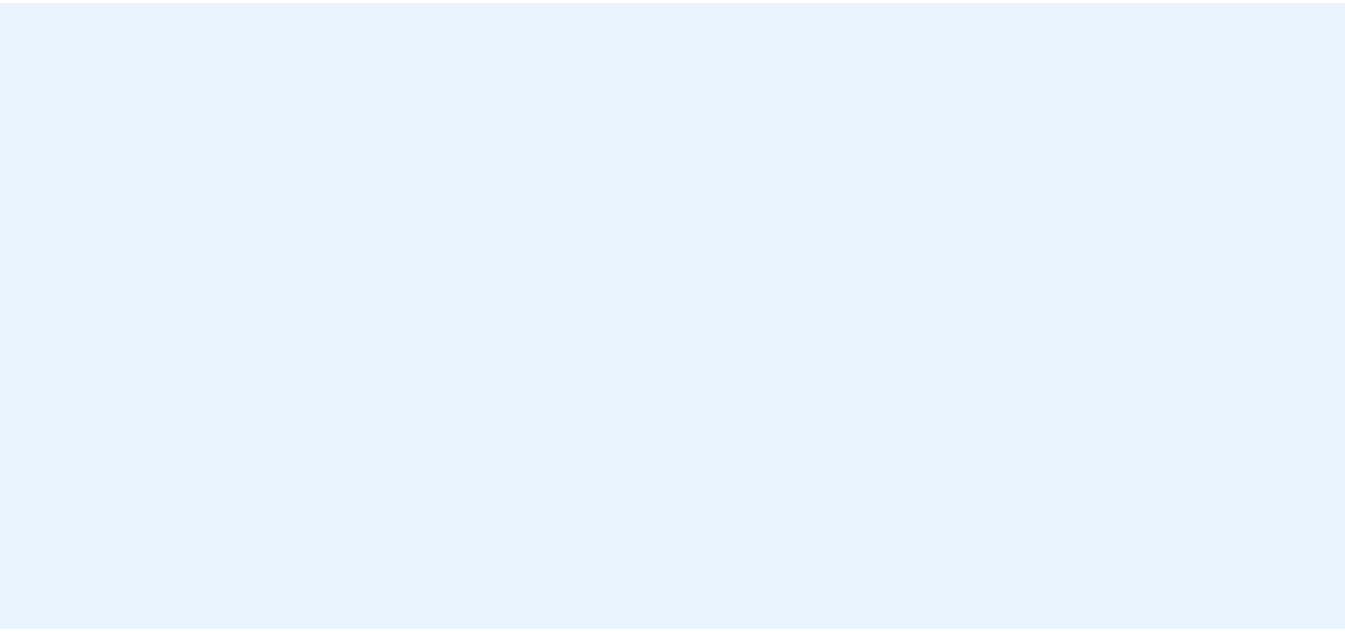 scroll, scrollTop: 0, scrollLeft: 0, axis: both 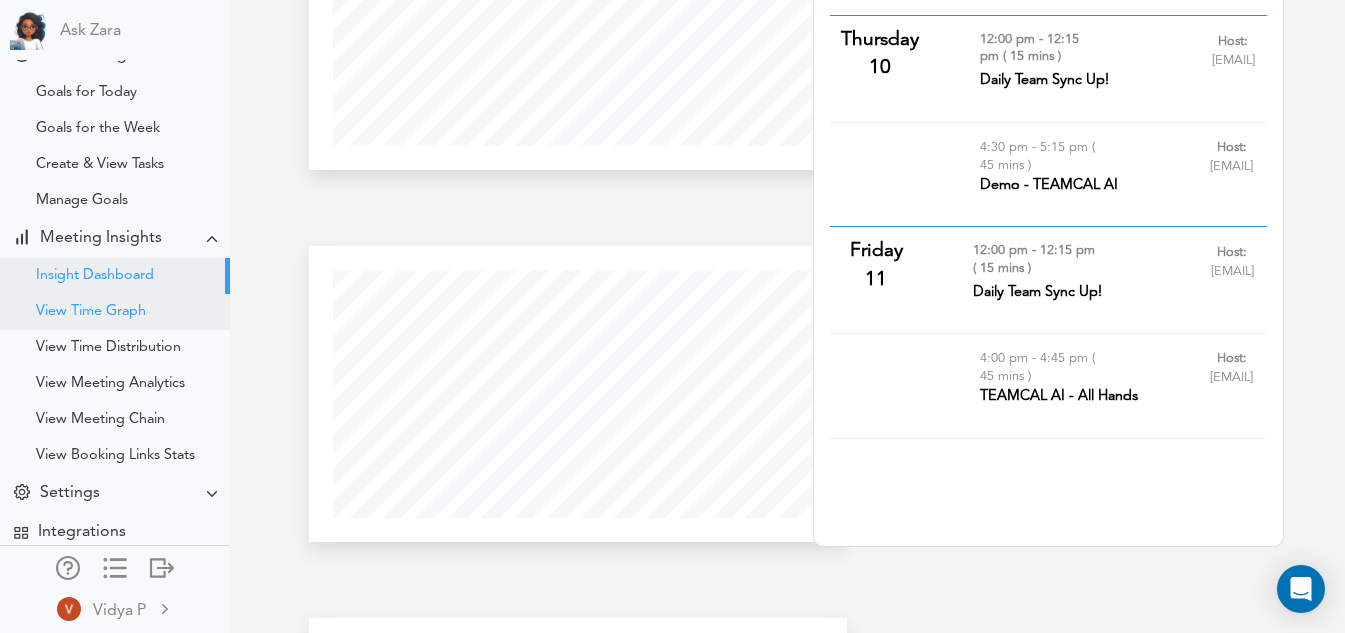 click on "View Time Graph" at bounding box center (115, 312) 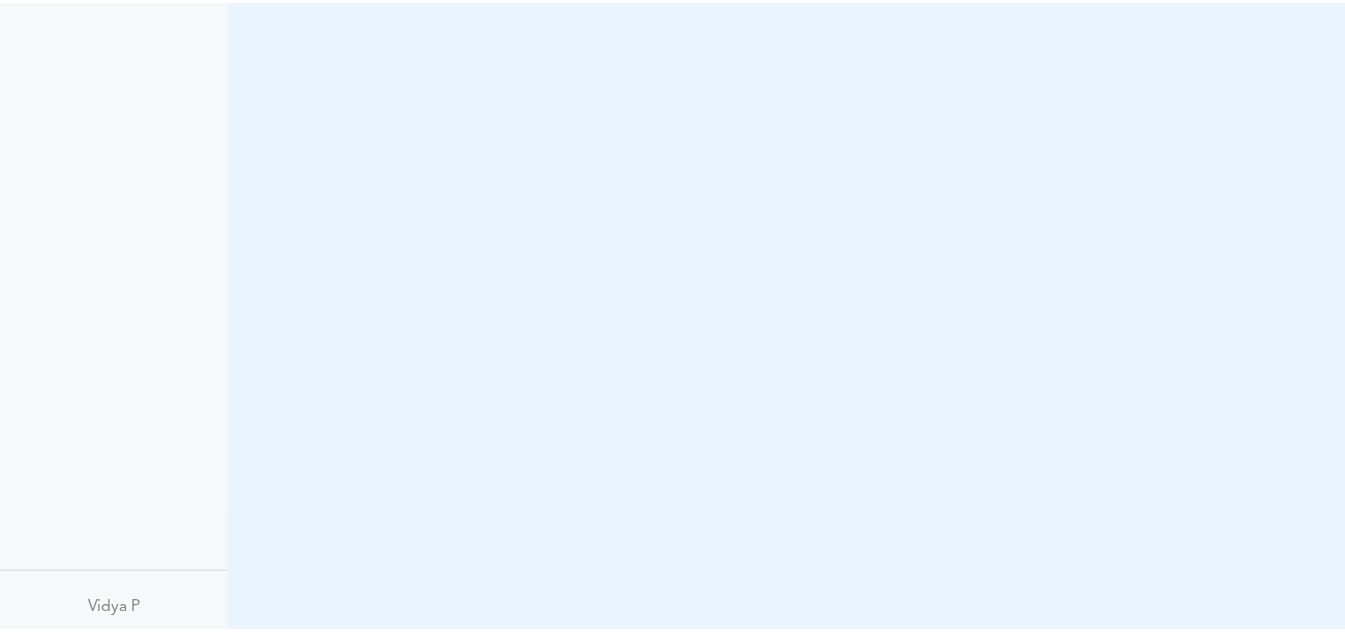 scroll, scrollTop: 0, scrollLeft: 0, axis: both 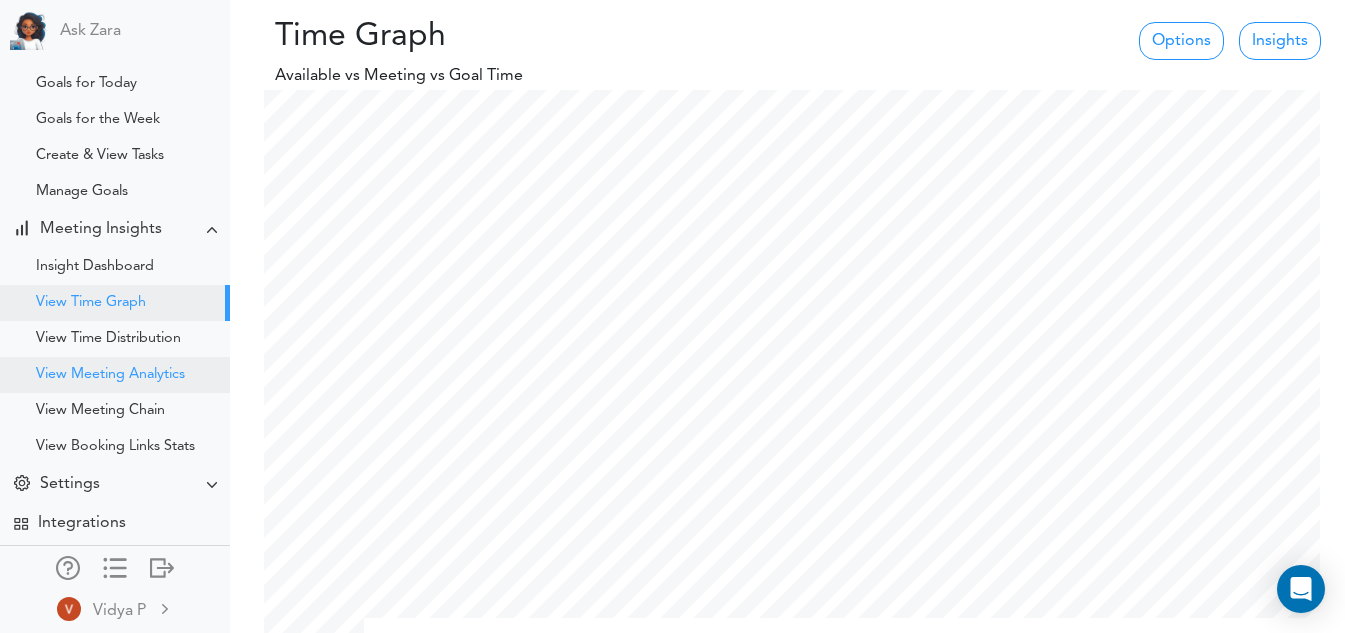 click on "View Meeting Analytics" at bounding box center (115, 375) 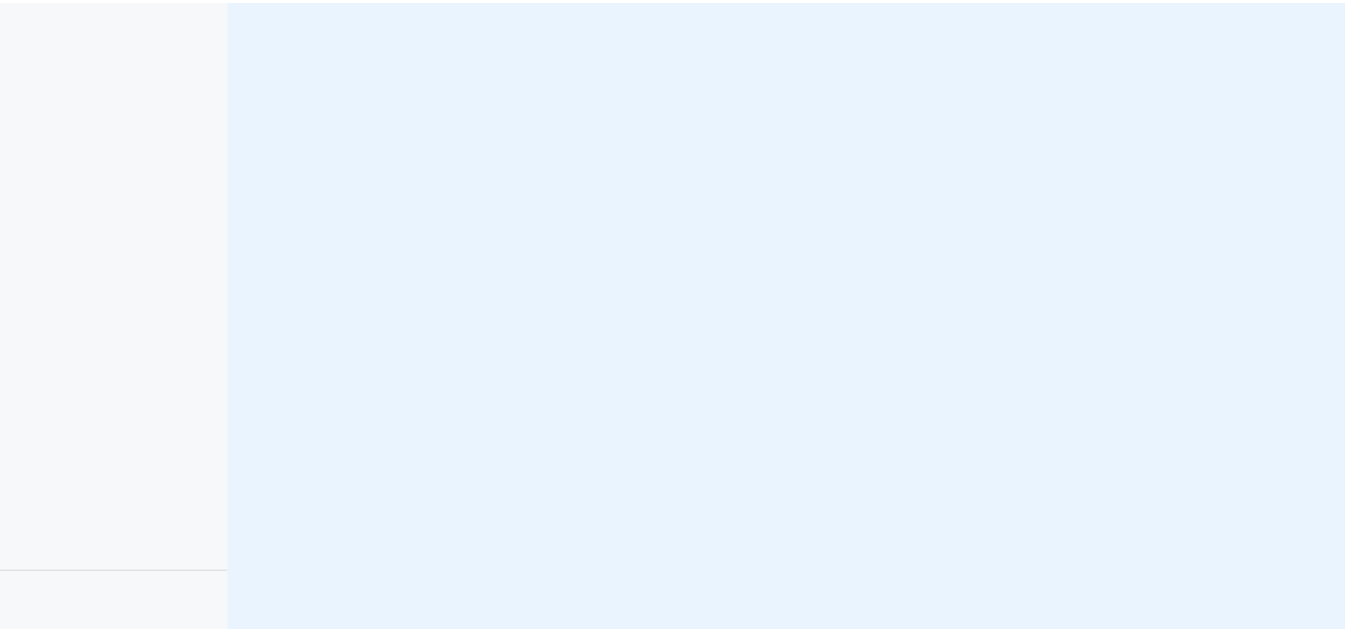 scroll, scrollTop: 0, scrollLeft: 0, axis: both 